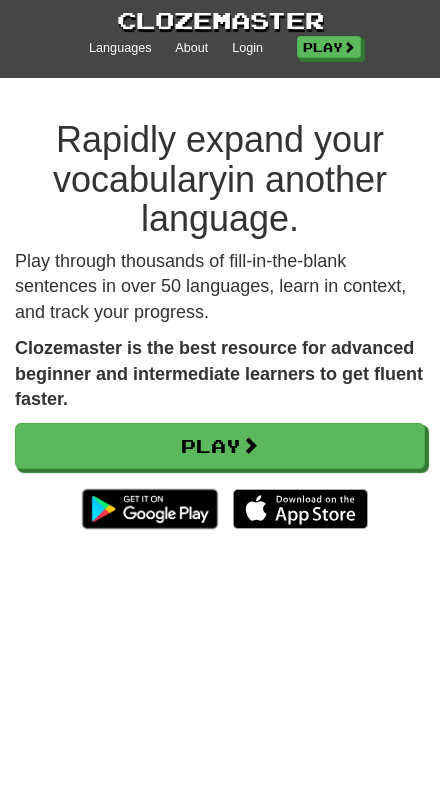 scroll, scrollTop: 0, scrollLeft: 0, axis: both 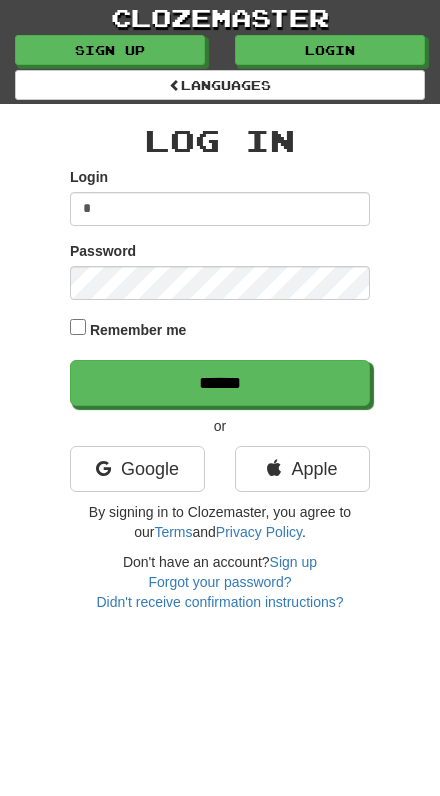 type on "**" 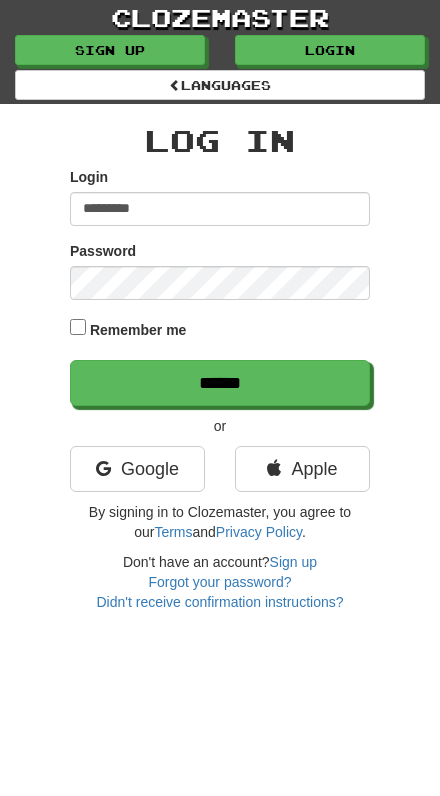type on "*********" 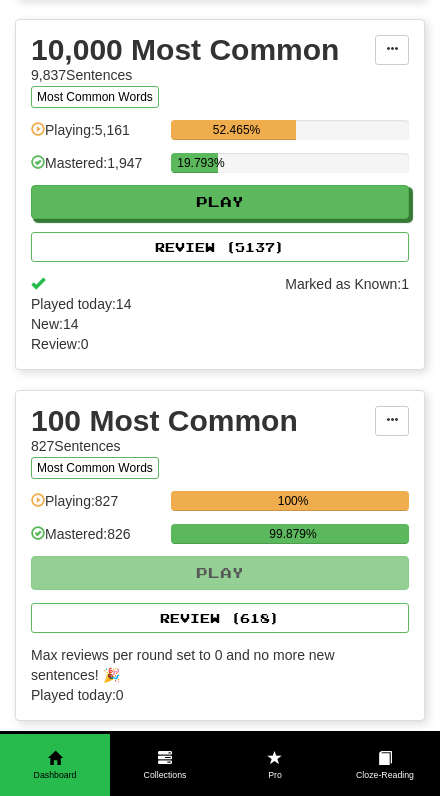 scroll, scrollTop: 2477, scrollLeft: 0, axis: vertical 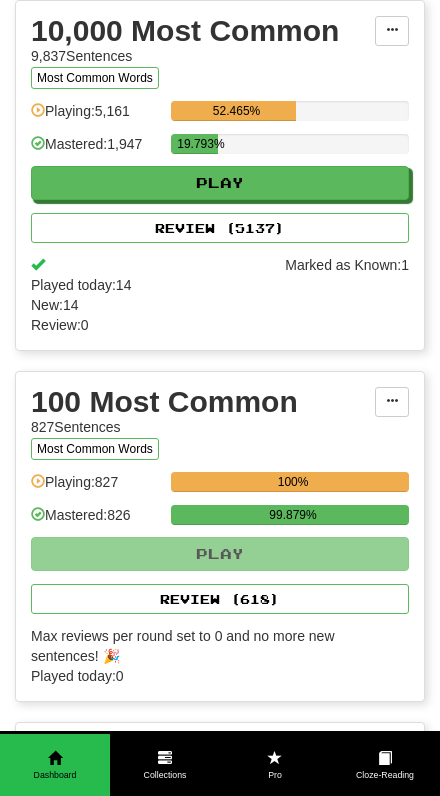 click on "Review ( 618 )" at bounding box center (220, 599) 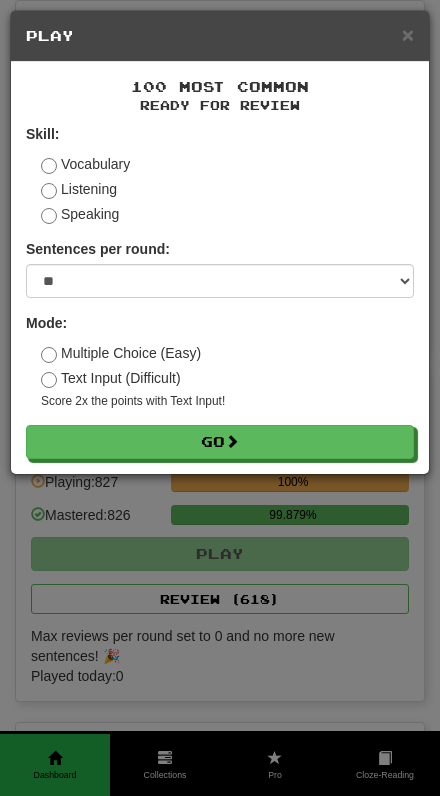 click on "Go" at bounding box center [220, 442] 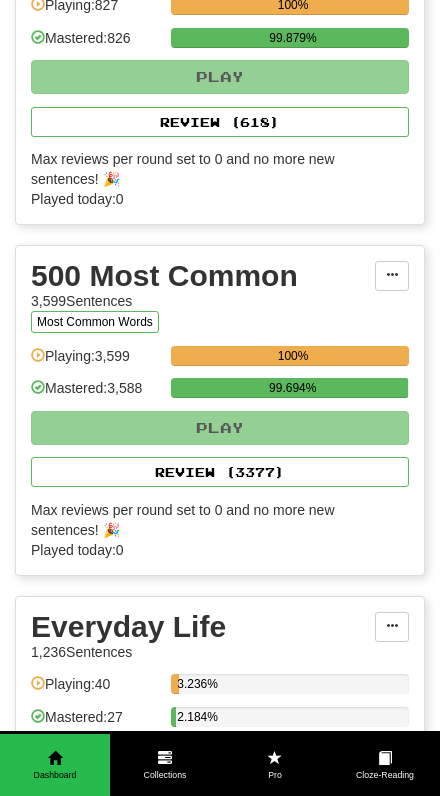 scroll, scrollTop: 2952, scrollLeft: 0, axis: vertical 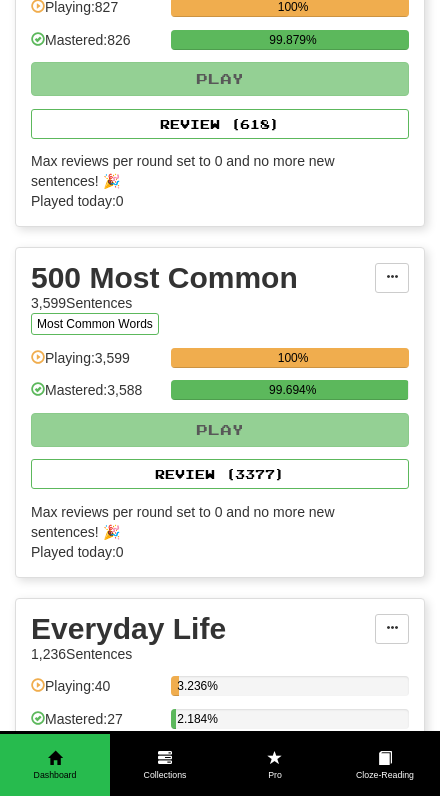 click on "Review ( 3377 )" at bounding box center (220, 474) 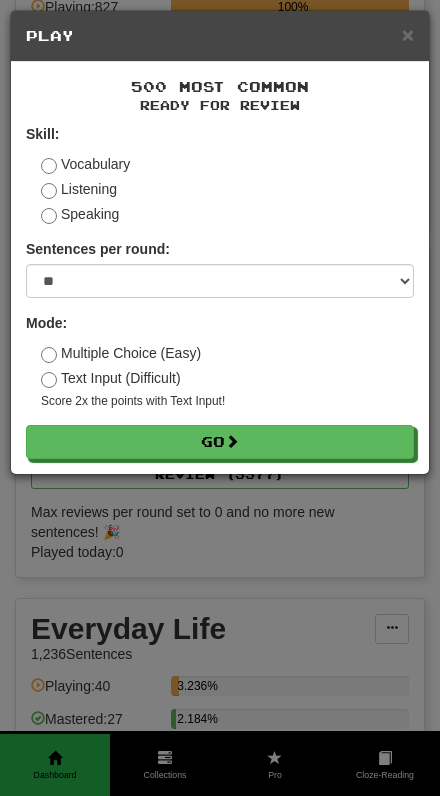 click on "Go" at bounding box center [220, 442] 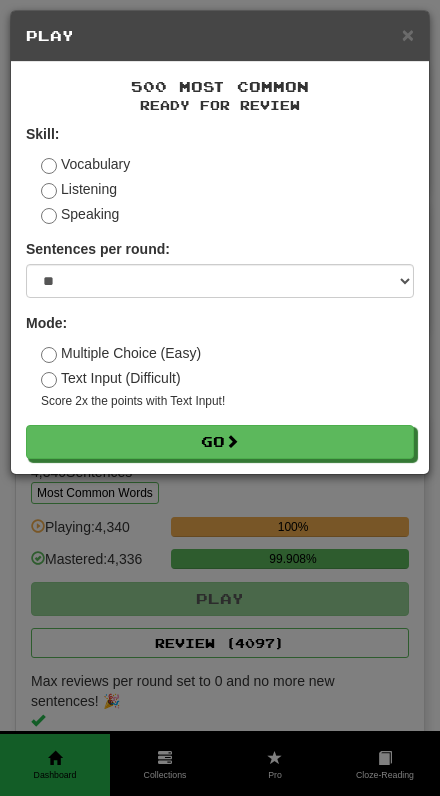 scroll, scrollTop: 2952, scrollLeft: 0, axis: vertical 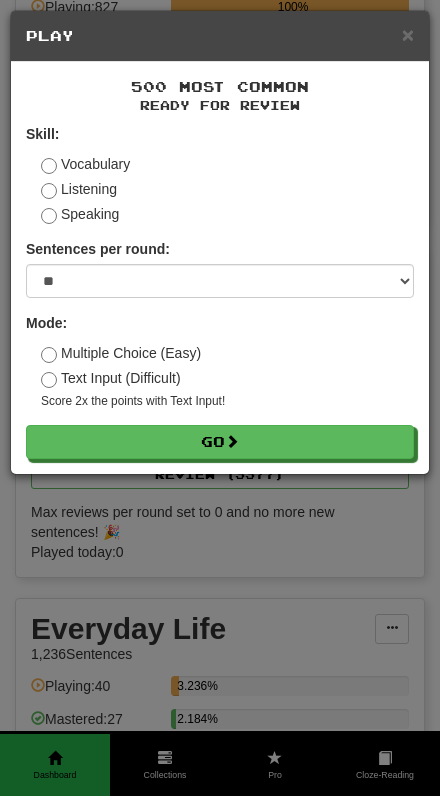 click on "× Play 500 Most Common Ready for Review Skill: Vocabulary Listening Speaking Sentences per round: * ** ** ** ** ** *** ******** Mode: Multiple Choice (Easy) Text Input (Difficult) Score 2x the points with Text Input ! Go" at bounding box center [220, 398] 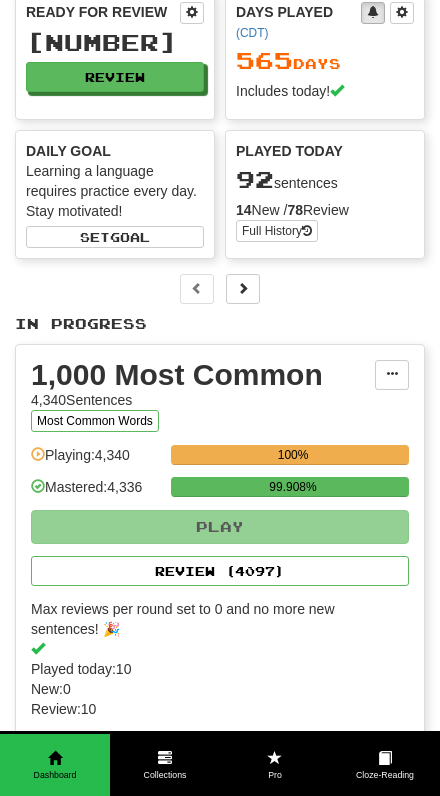 scroll, scrollTop: 0, scrollLeft: 0, axis: both 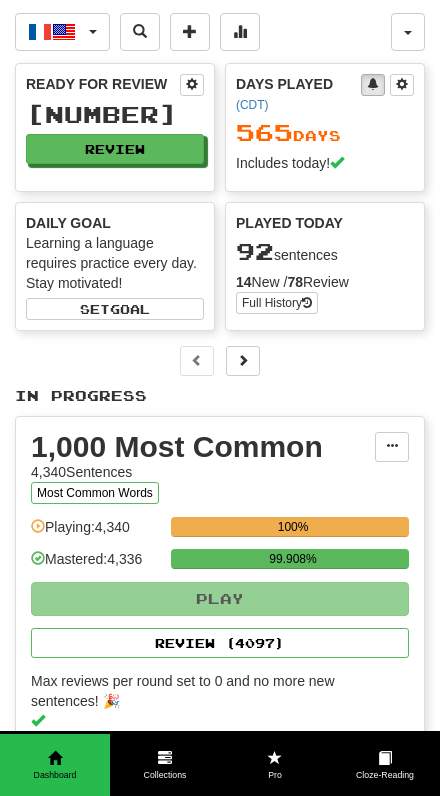 click at bounding box center (243, 361) 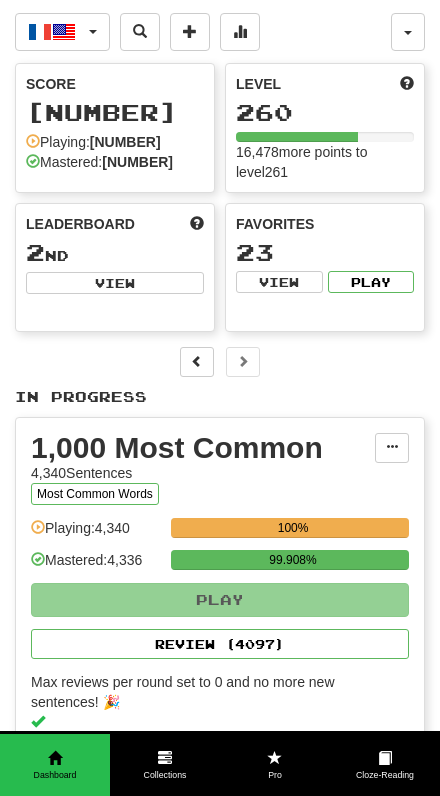click on "View" at bounding box center (115, 283) 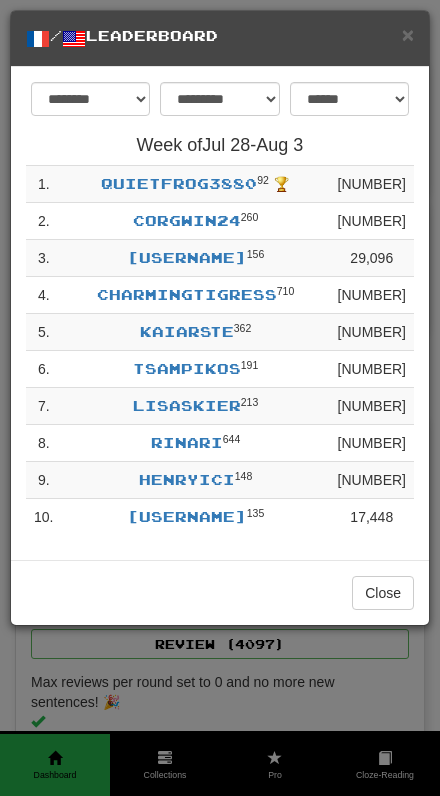 click on "**********" at bounding box center [220, 398] 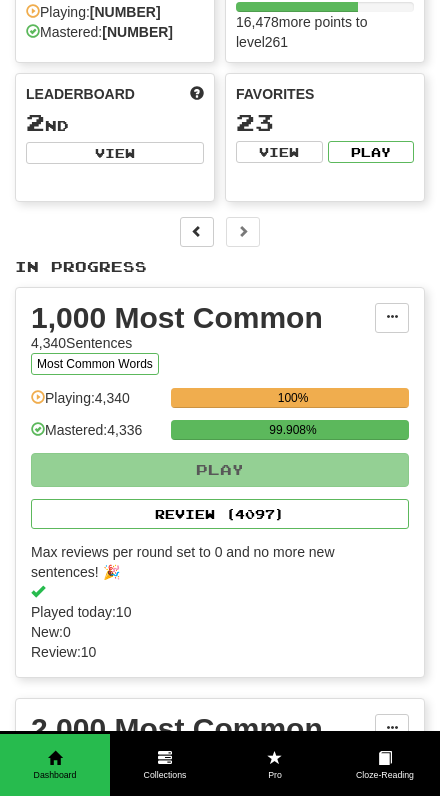 scroll, scrollTop: 140, scrollLeft: 0, axis: vertical 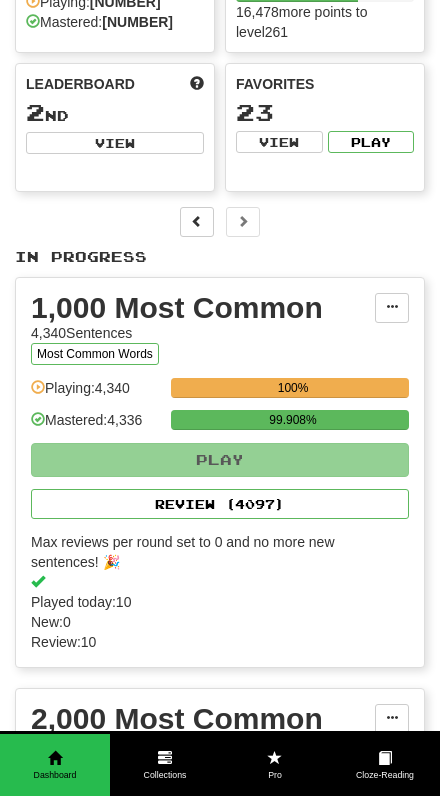 click on "Review ( 4097 )" at bounding box center (220, 504) 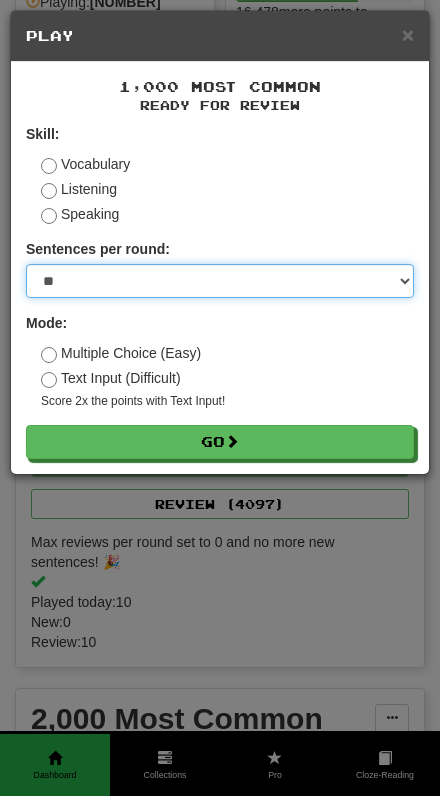 click on "* ** ** ** ** ** *** ********" at bounding box center [220, 281] 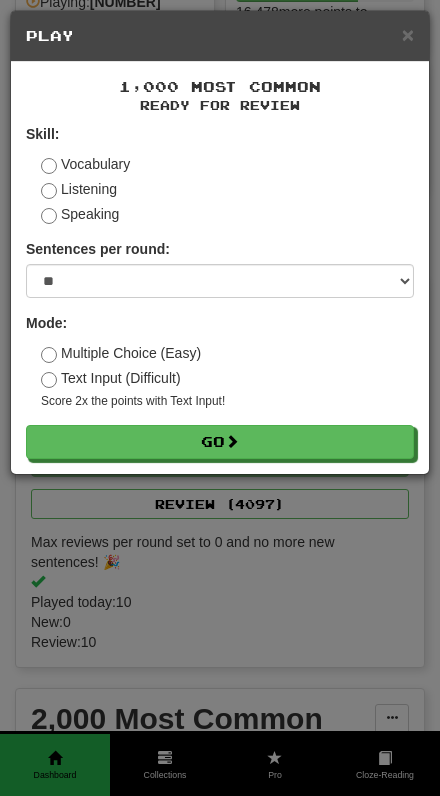 click on "× Play 1,000 Most Common Ready for Review Skill: Vocabulary Listening Speaking Sentences per round: * ** ** ** ** ** *** ******** Mode: Multiple Choice (Easy) Text Input (Difficult) Score 2x the points with Text Input ! Go" at bounding box center (220, 398) 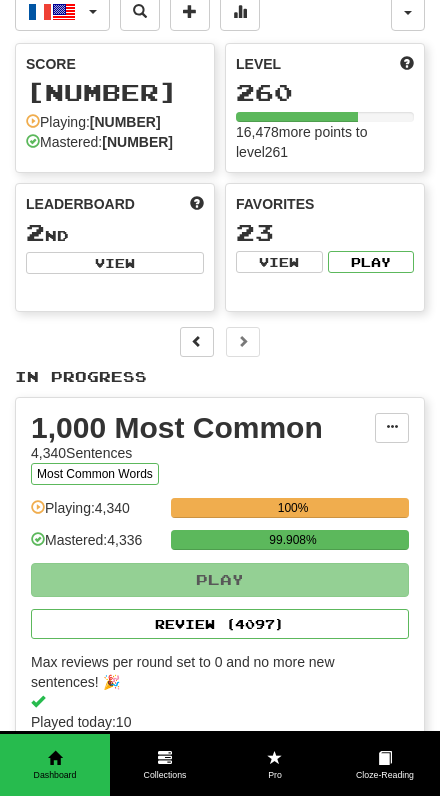 scroll, scrollTop: 0, scrollLeft: 0, axis: both 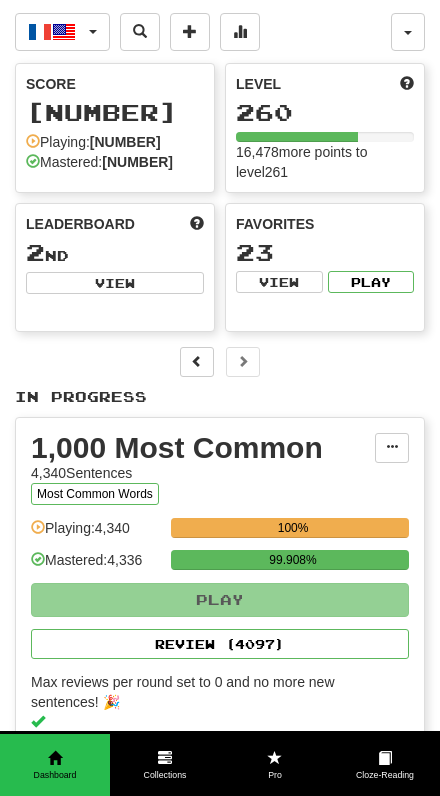 click at bounding box center (197, 362) 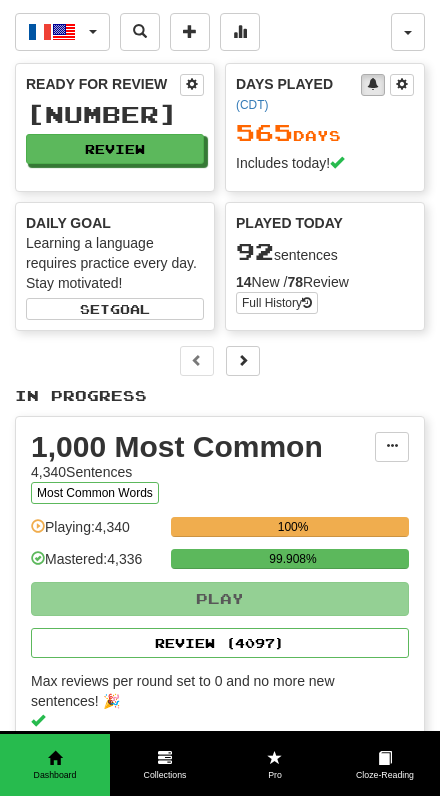 click at bounding box center (192, 84) 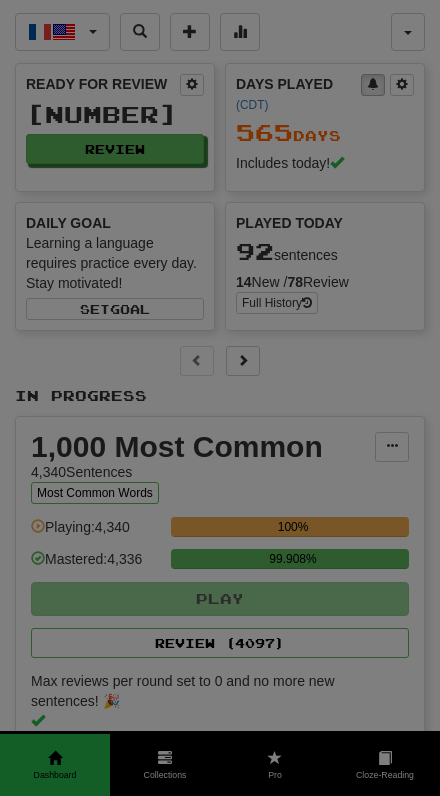 select on "*" 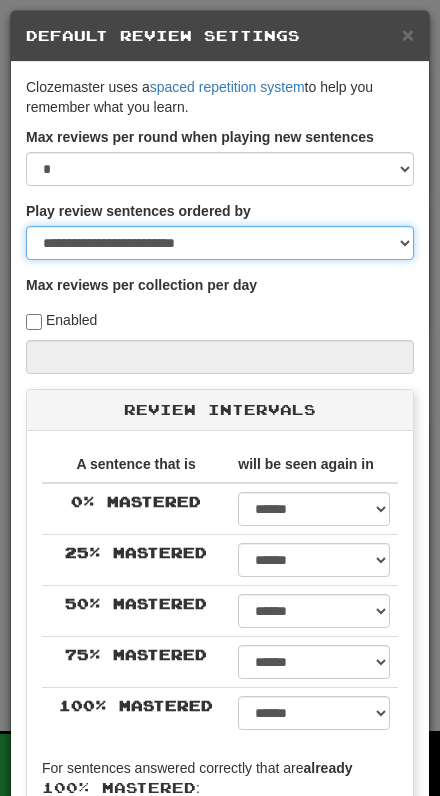 click on "**********" at bounding box center (220, 243) 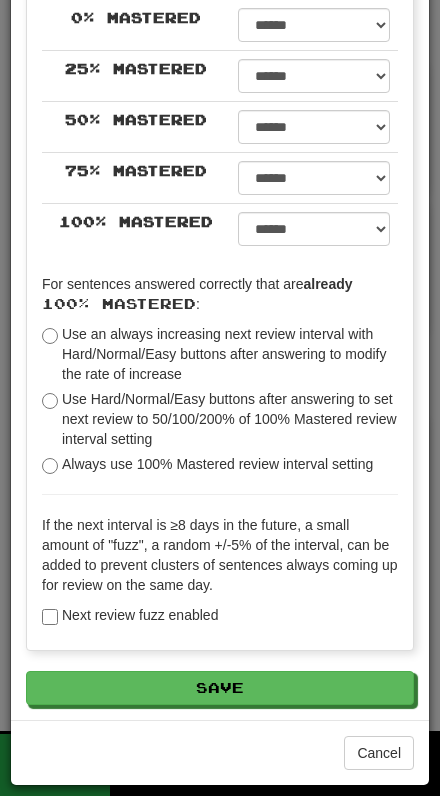 scroll, scrollTop: 483, scrollLeft: 0, axis: vertical 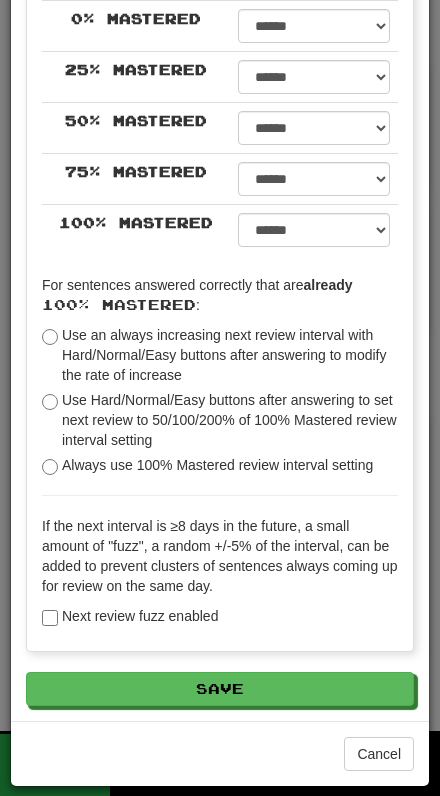 click on "Save" at bounding box center (220, 689) 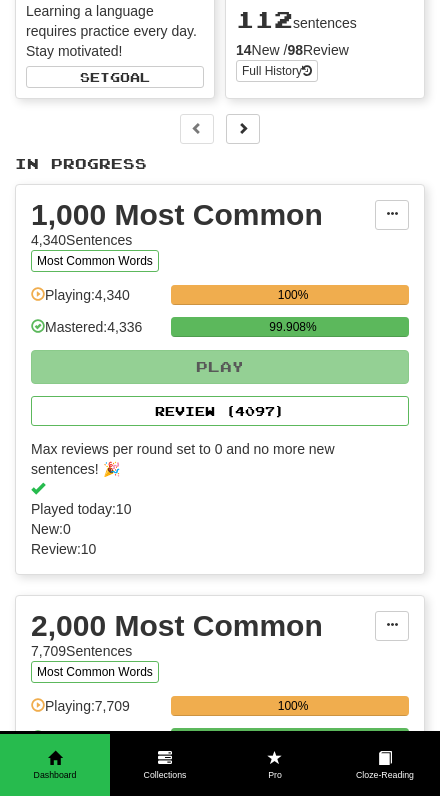 scroll, scrollTop: 236, scrollLeft: 0, axis: vertical 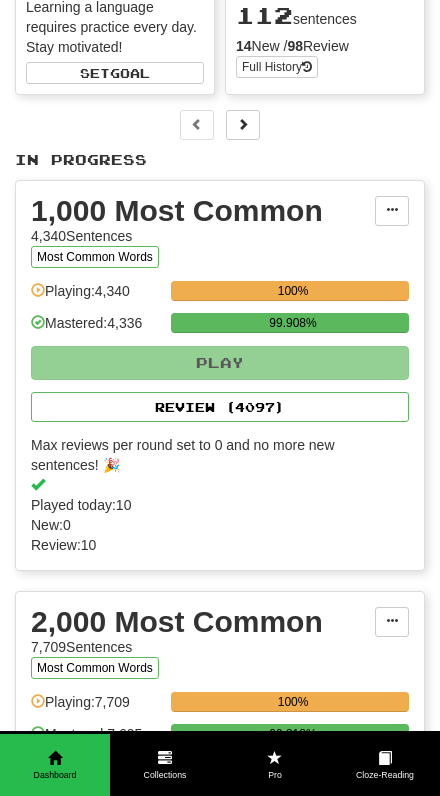 click on "Review ( 4097 )" at bounding box center [220, 407] 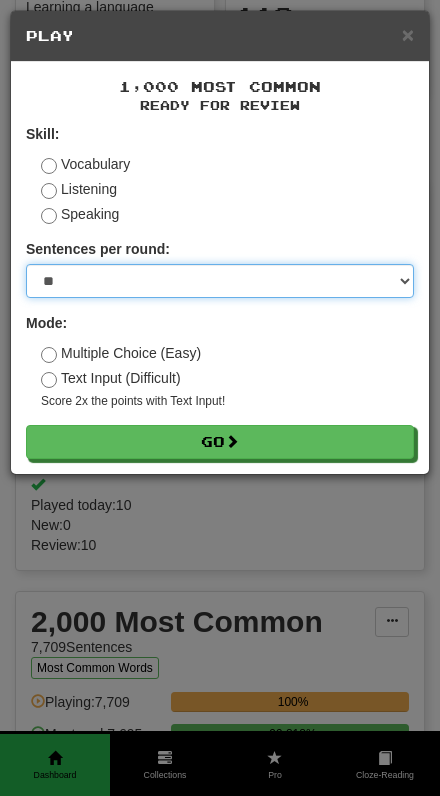 click on "* ** ** ** ** ** *** ********" at bounding box center [220, 281] 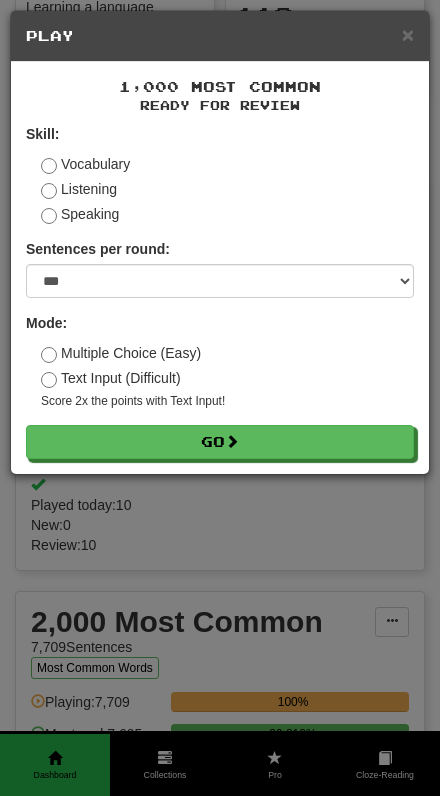 click on "Go" at bounding box center [220, 442] 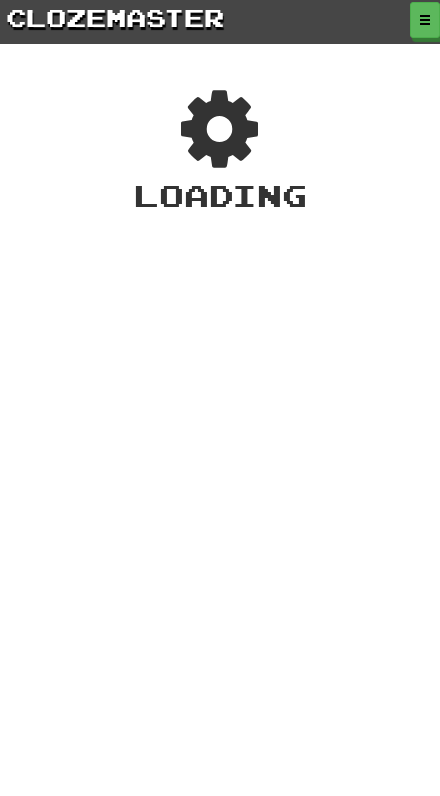 scroll, scrollTop: 0, scrollLeft: 0, axis: both 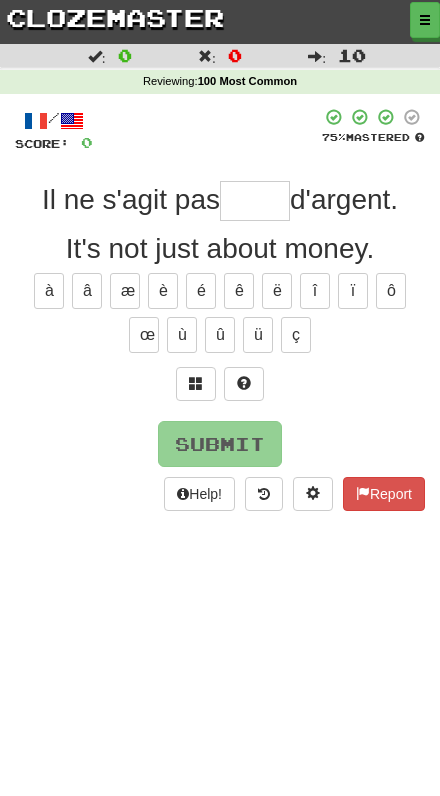click on "/ Score: 0 75 % Mastered Il ne s'agit pas d'argent. It's not just about money. à â æ è é ê ë î ï ô œ ù û ü ç Submit Help! Report" at bounding box center [220, 316] 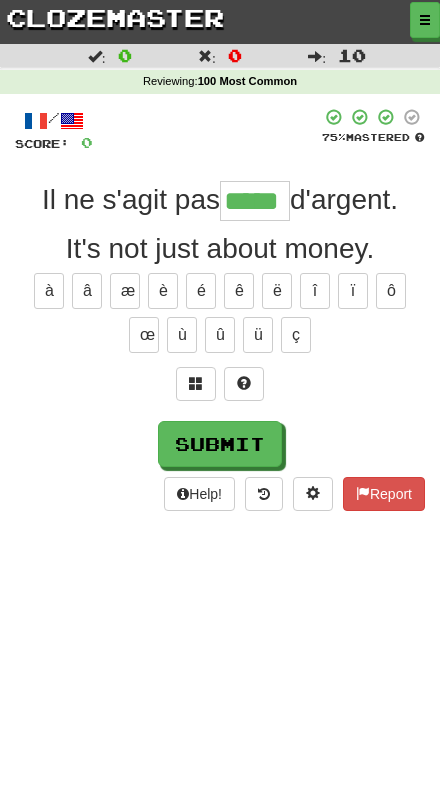 type on "*****" 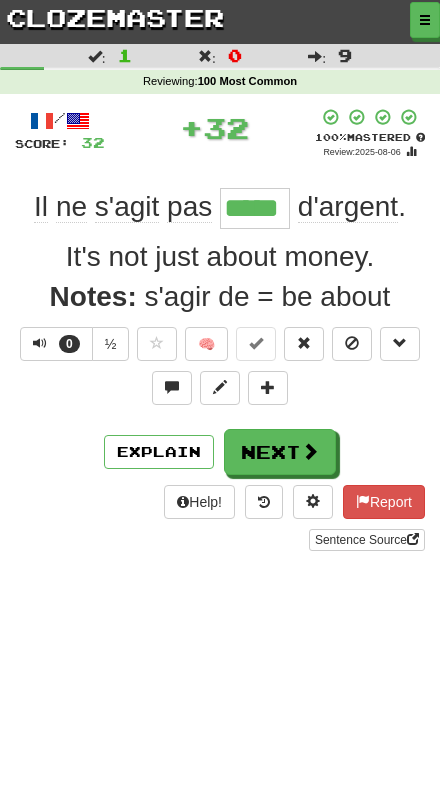 click at bounding box center (310, 451) 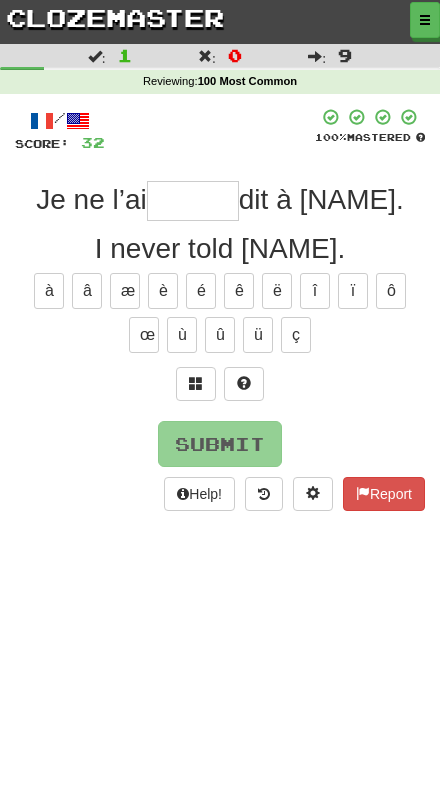 type on "*" 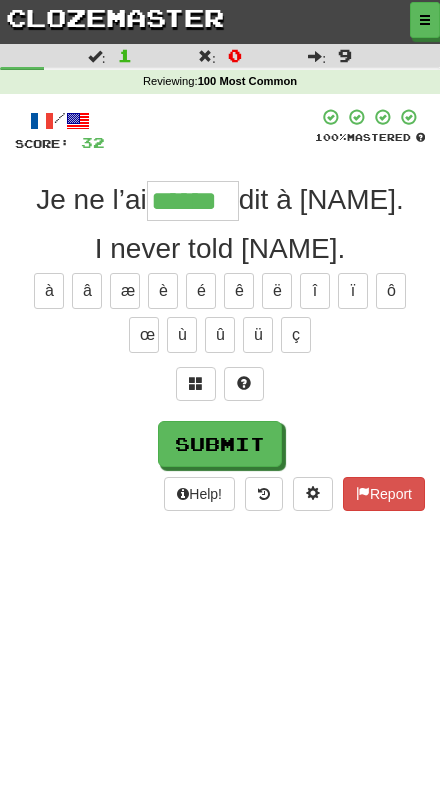 type on "******" 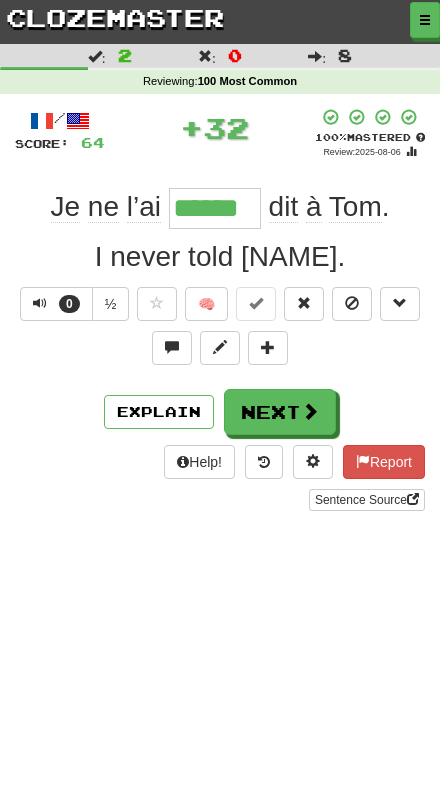click on "Next" at bounding box center (280, 412) 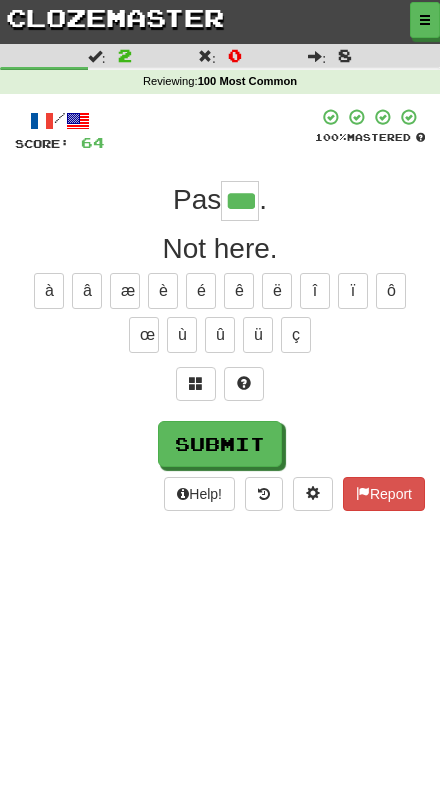type on "***" 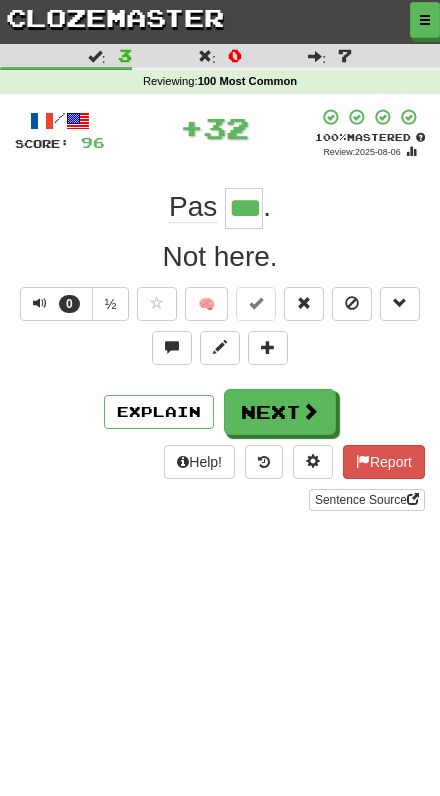 click at bounding box center (310, 411) 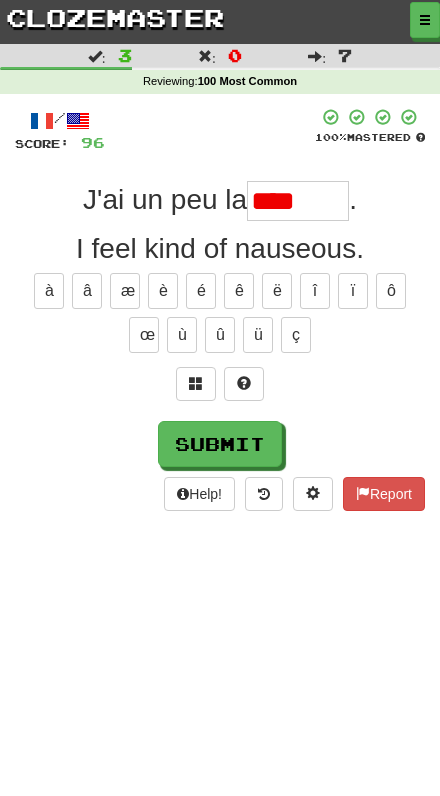 click on "é" at bounding box center [201, 291] 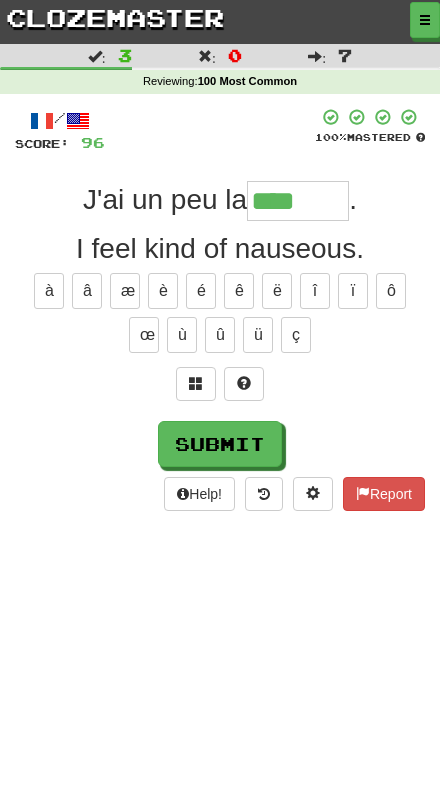 click on "é" at bounding box center [201, 291] 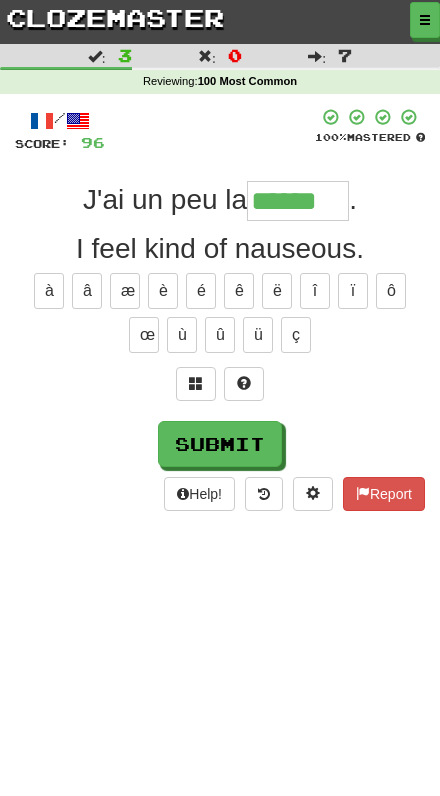 type on "******" 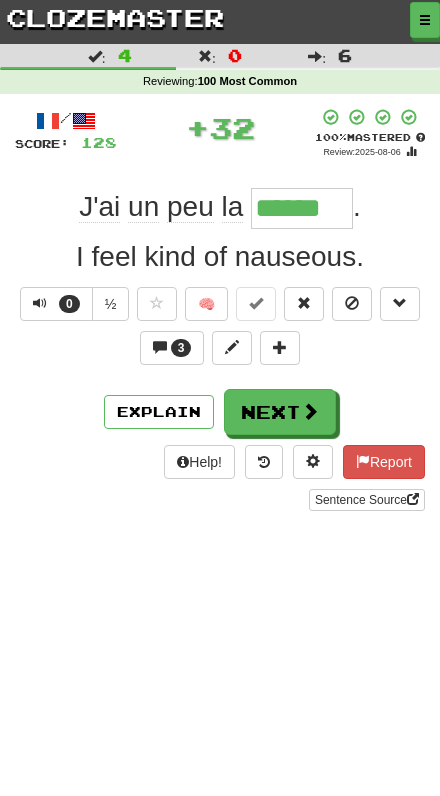 click at bounding box center [310, 411] 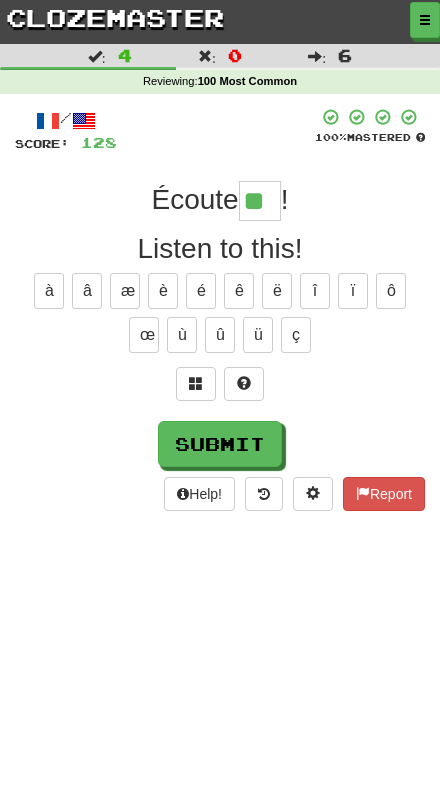 type on "**" 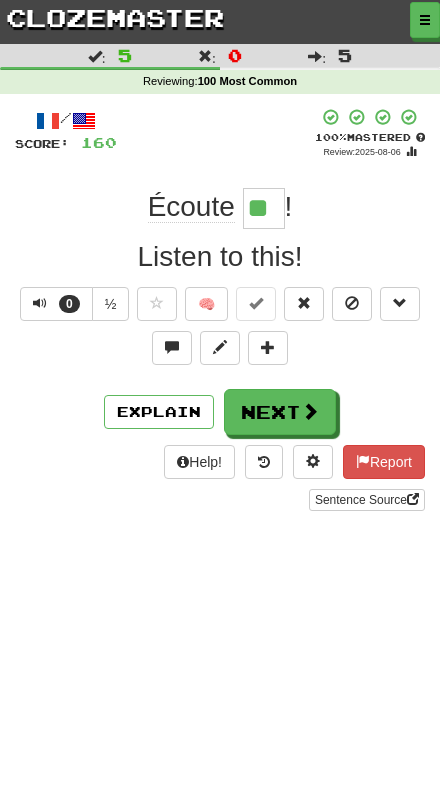 click on "Next" at bounding box center (280, 412) 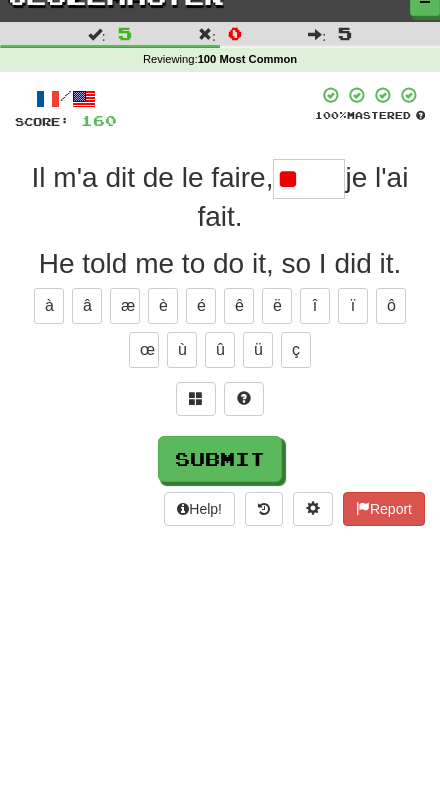 type on "*" 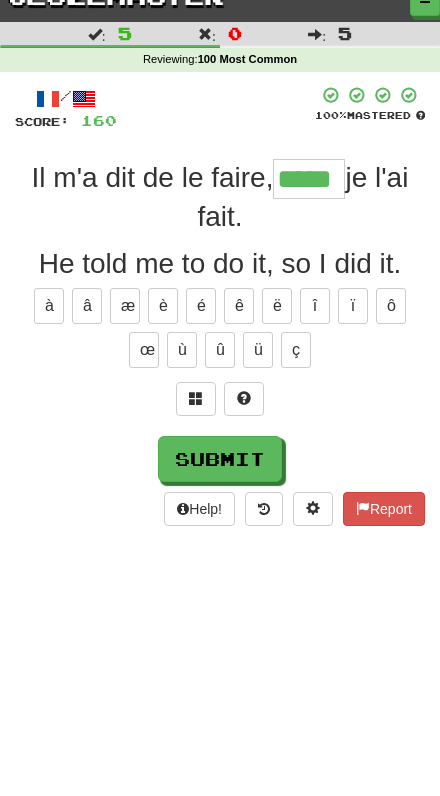 type on "*****" 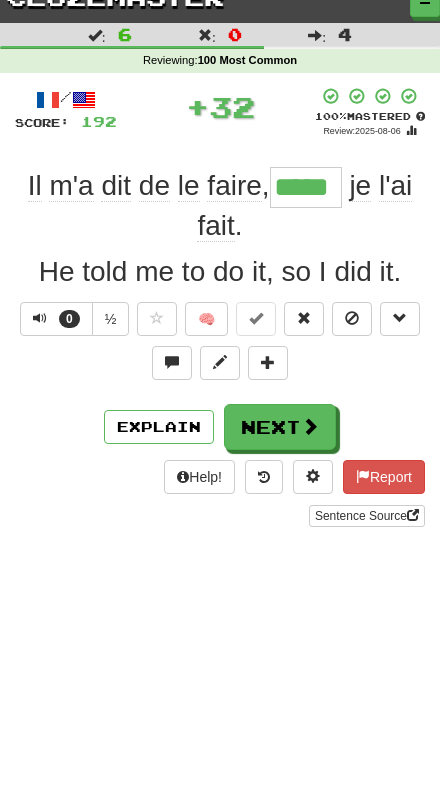 scroll, scrollTop: 22, scrollLeft: 0, axis: vertical 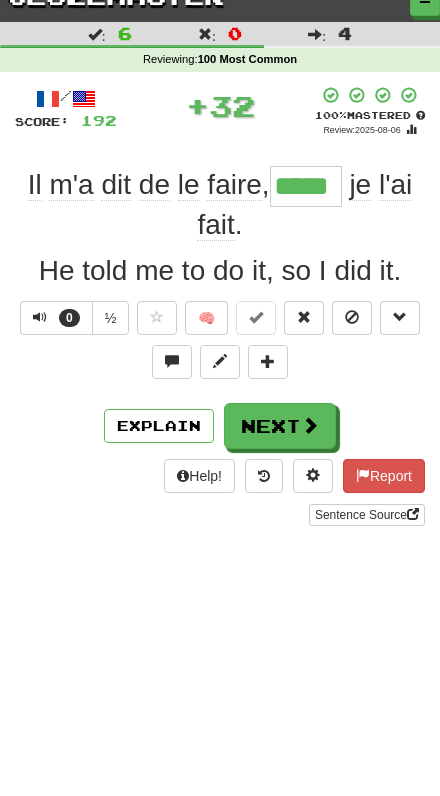 click at bounding box center [310, 425] 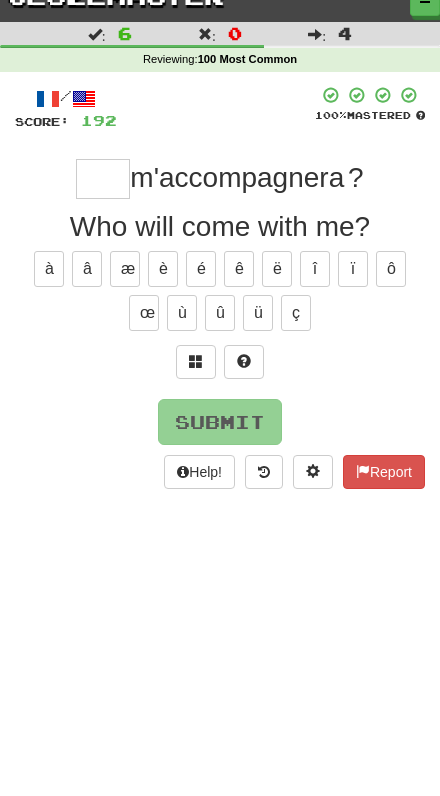 scroll, scrollTop: 0, scrollLeft: 0, axis: both 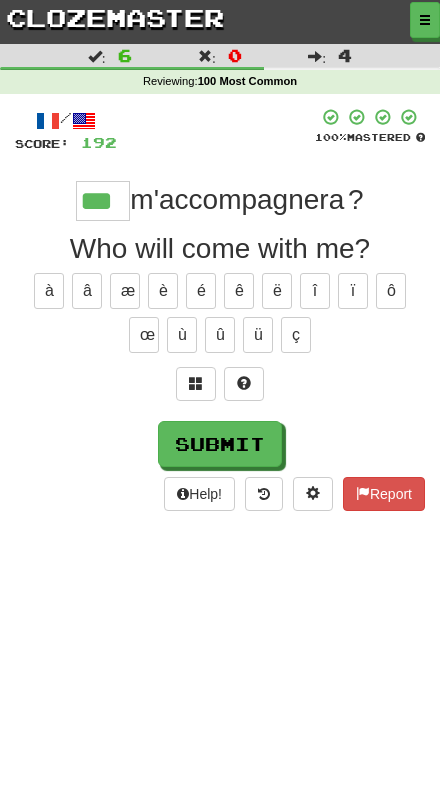 click on "Submit" at bounding box center [220, 444] 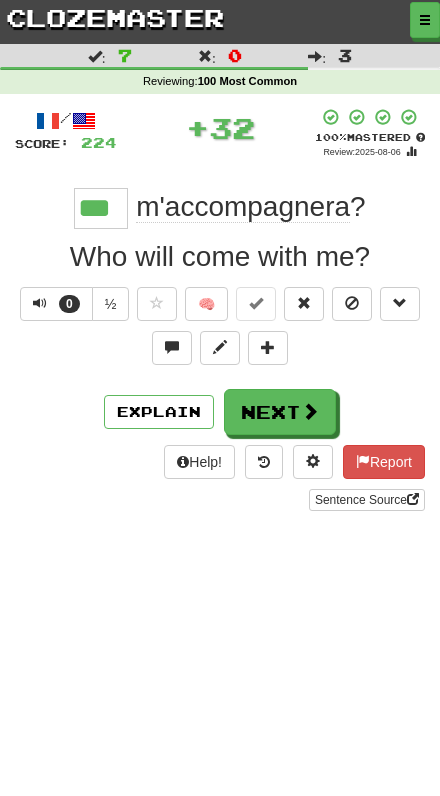 click on "Next" at bounding box center (280, 412) 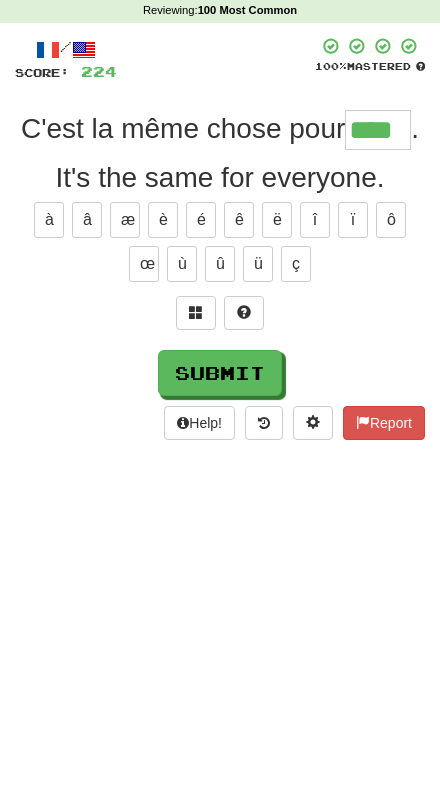 type on "****" 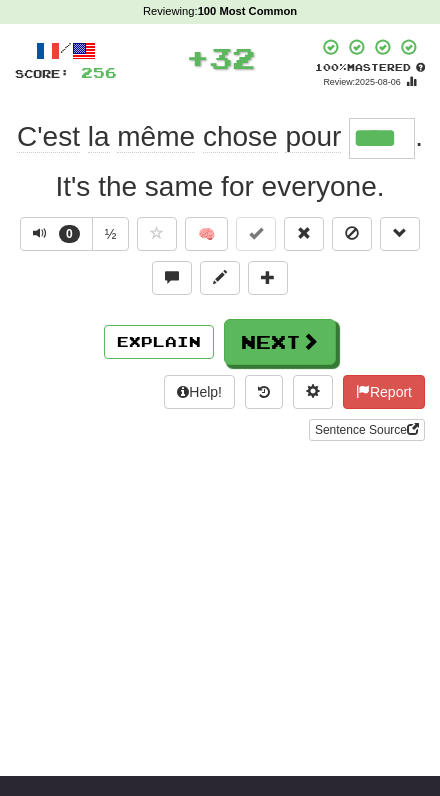 scroll, scrollTop: 71, scrollLeft: 0, axis: vertical 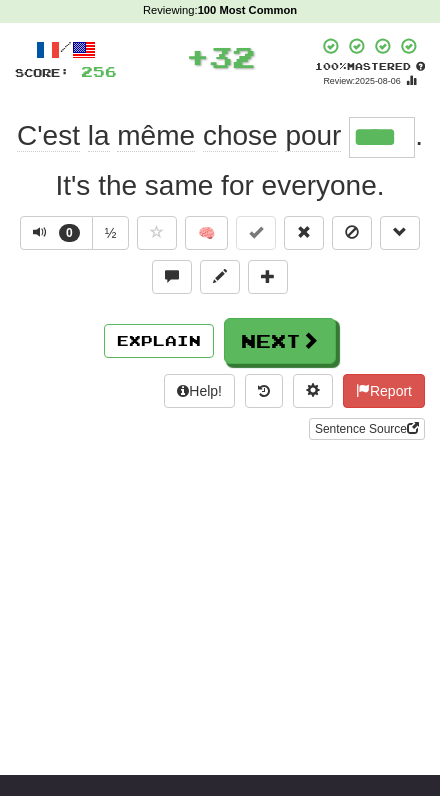 click at bounding box center [310, 340] 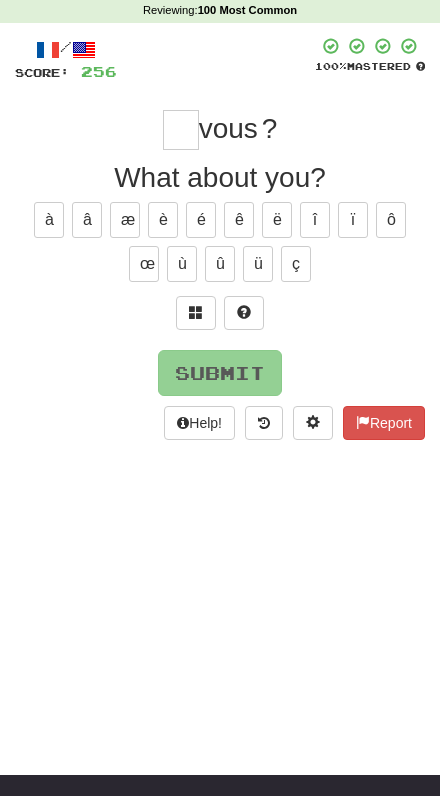 scroll, scrollTop: 0, scrollLeft: 0, axis: both 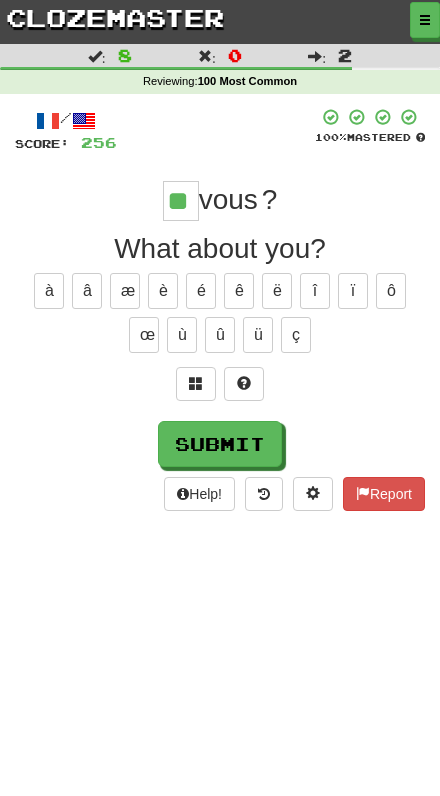 click on "Submit" at bounding box center (220, 444) 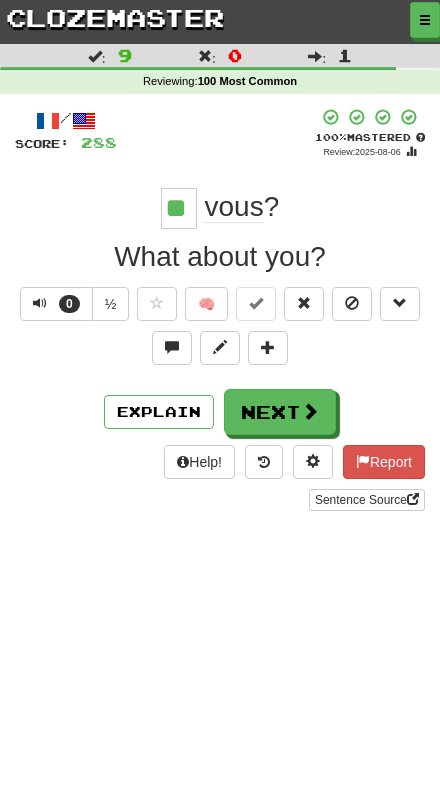 click on "Next" at bounding box center [280, 412] 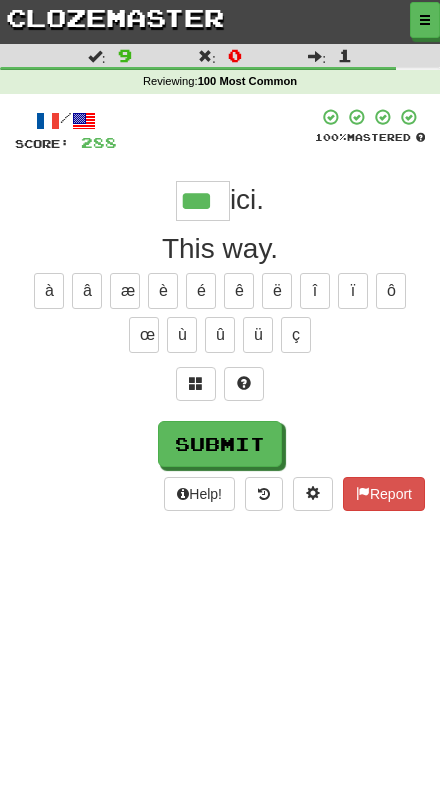 click on "Submit" at bounding box center (220, 444) 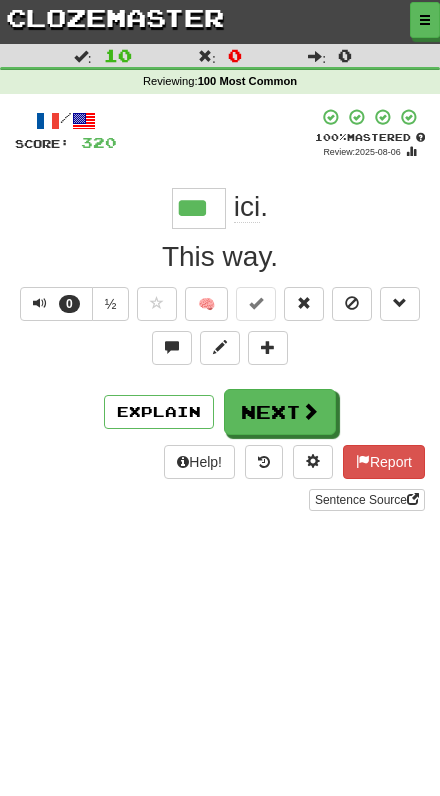 click on "Next" at bounding box center (280, 412) 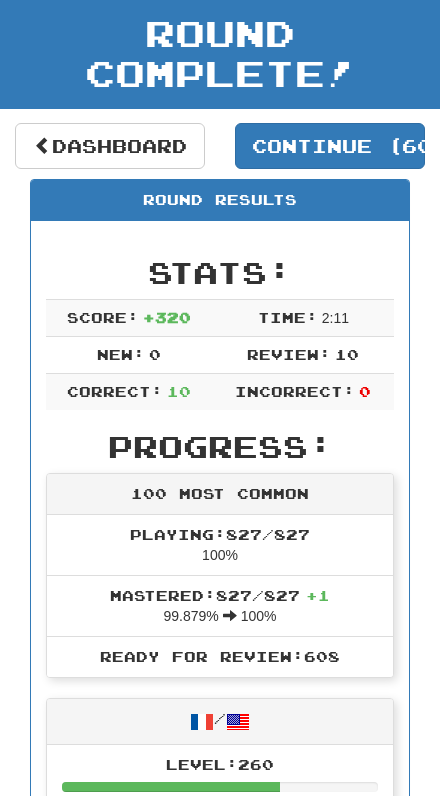 scroll, scrollTop: 100, scrollLeft: 0, axis: vertical 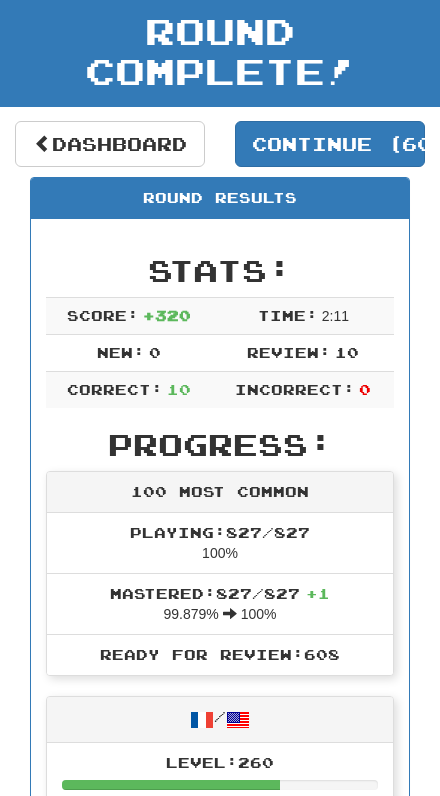 click on "Continue ( 608 )" at bounding box center (330, 144) 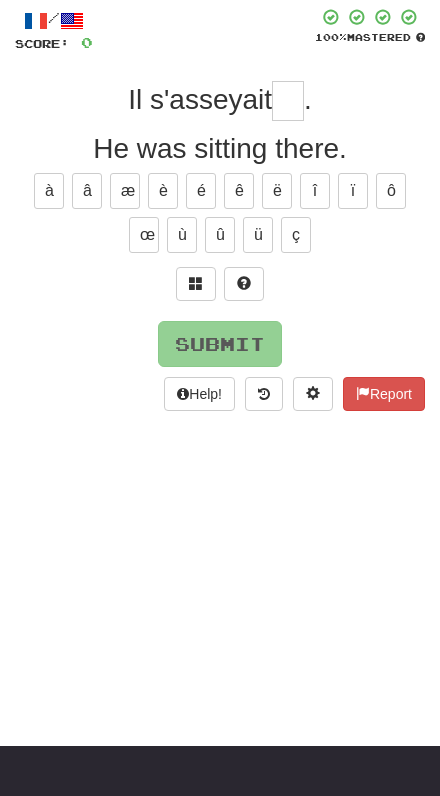 scroll, scrollTop: 0, scrollLeft: 0, axis: both 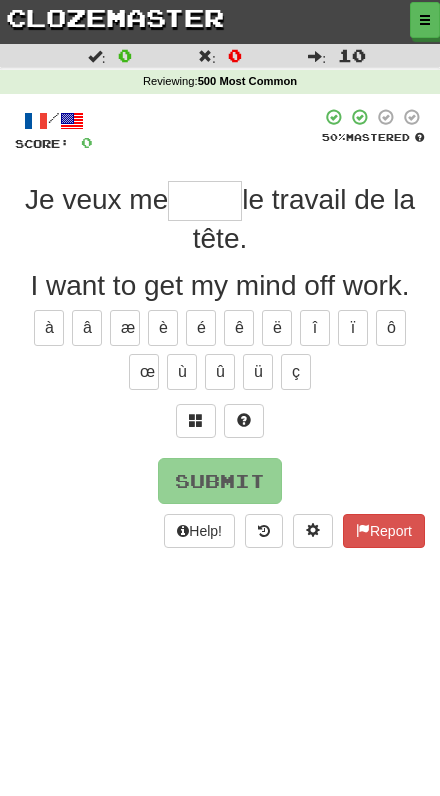 click at bounding box center [205, 201] 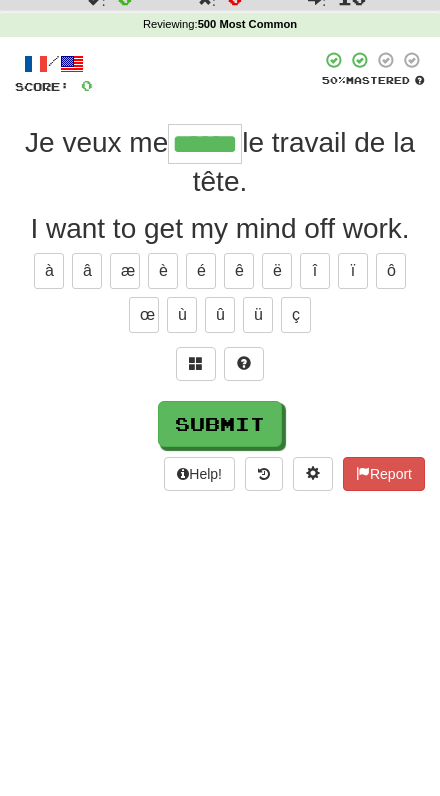 type on "******" 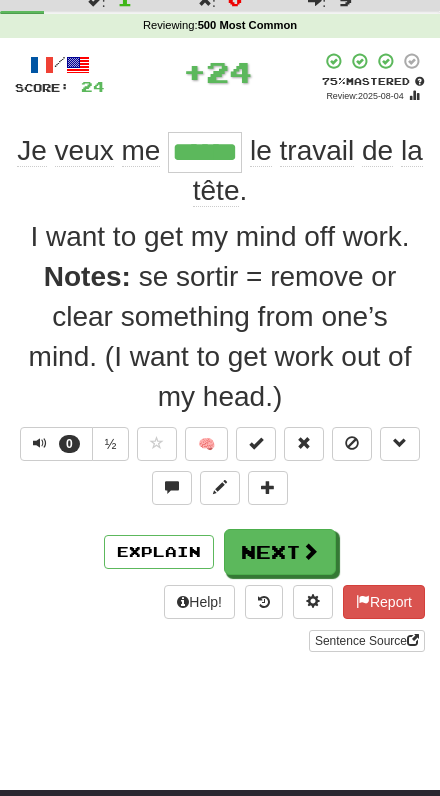 scroll, scrollTop: 57, scrollLeft: 0, axis: vertical 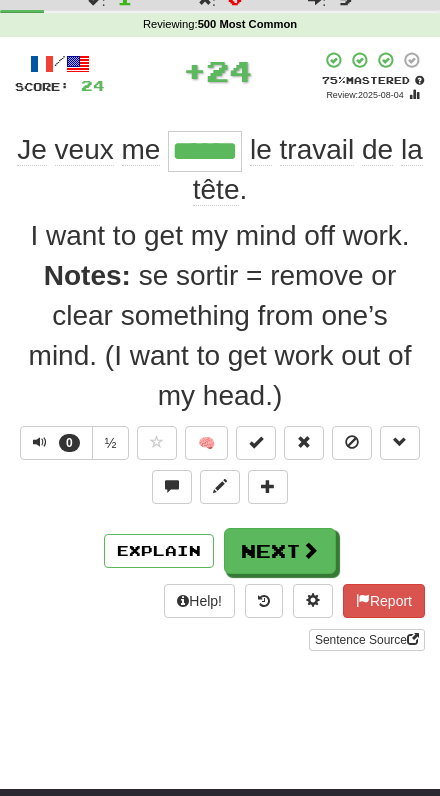 click at bounding box center [310, 550] 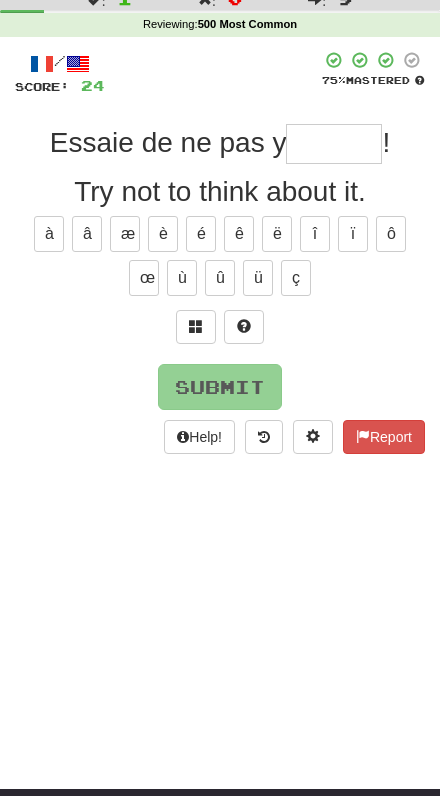scroll, scrollTop: 0, scrollLeft: 0, axis: both 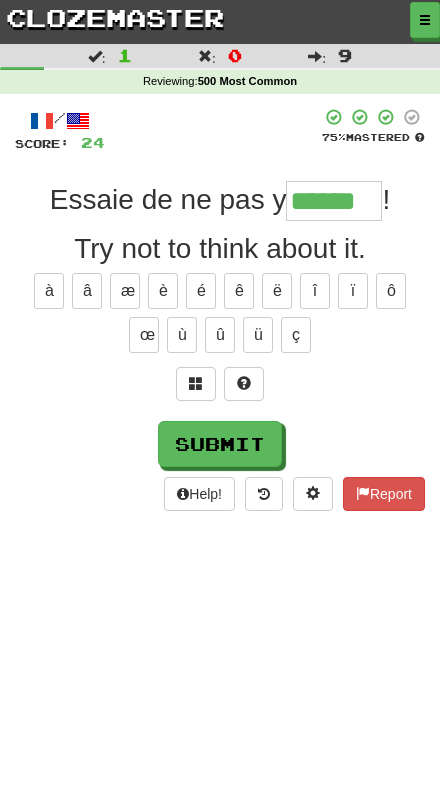 type on "******" 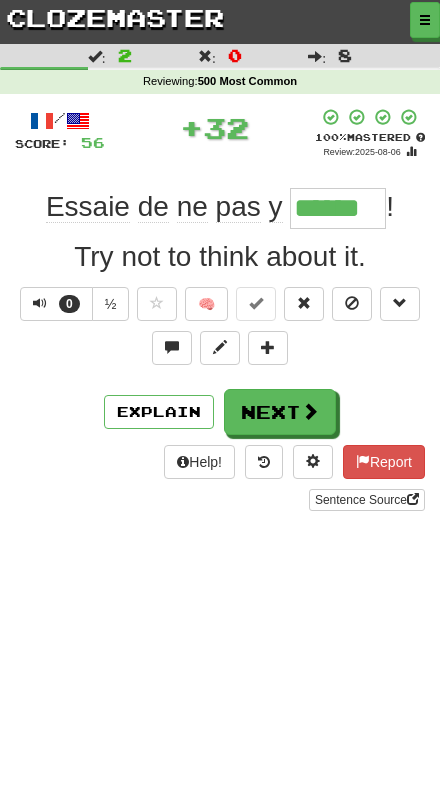 click on "Next" at bounding box center [280, 412] 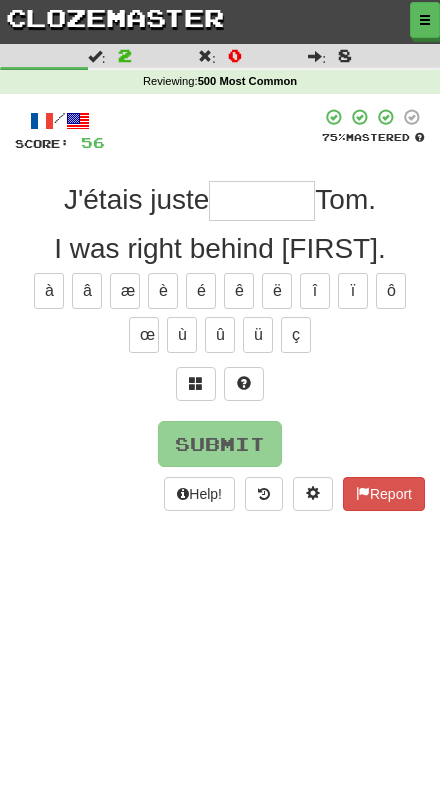 type on "*" 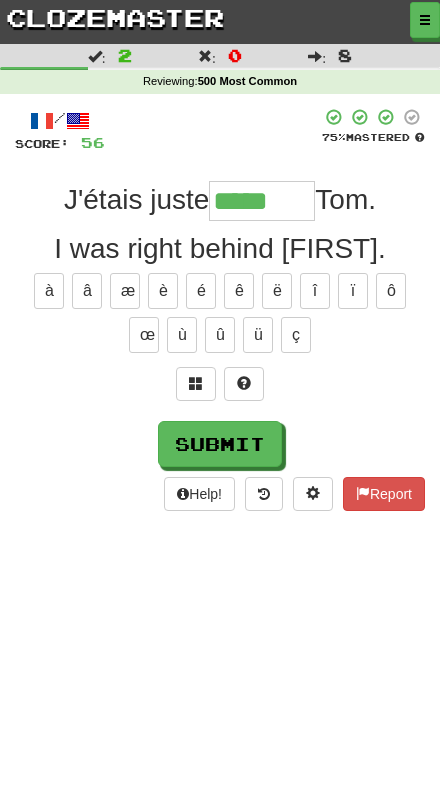 click on "è" at bounding box center [163, 291] 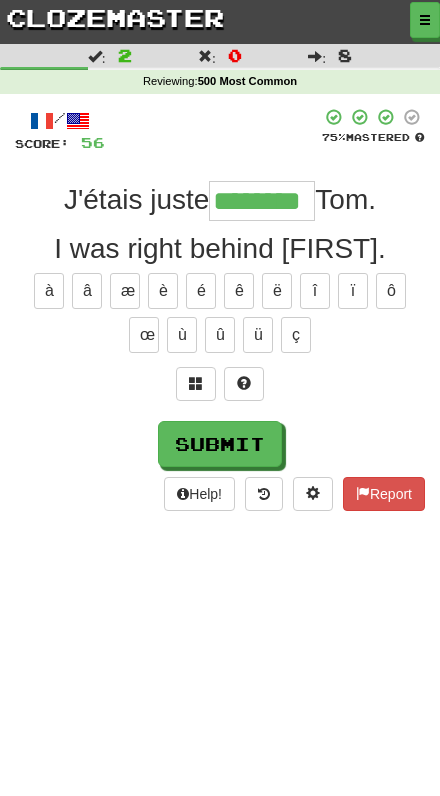 type on "********" 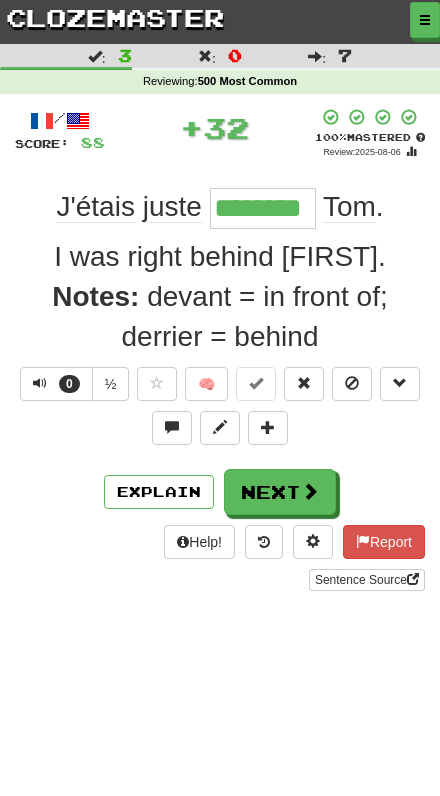 click on "Next" at bounding box center (280, 492) 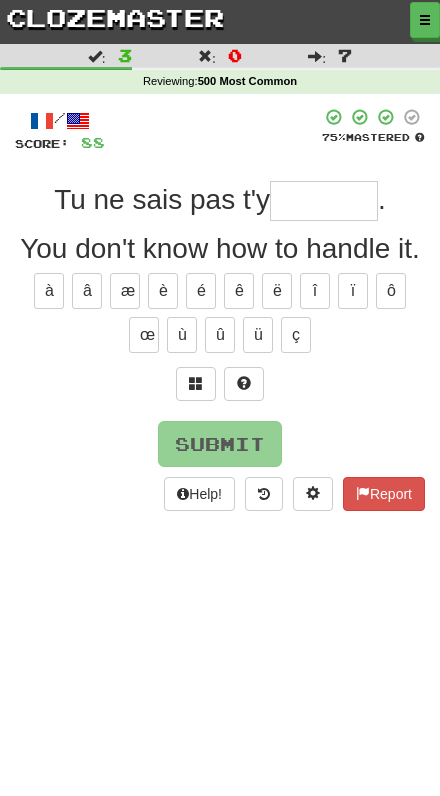 type on "*" 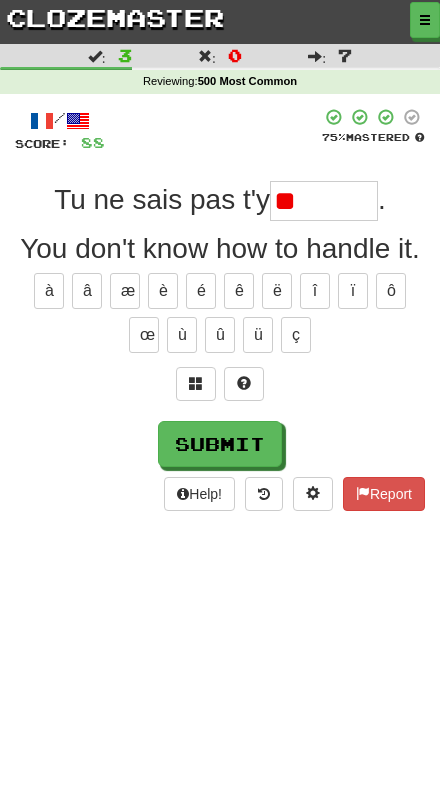 type on "*" 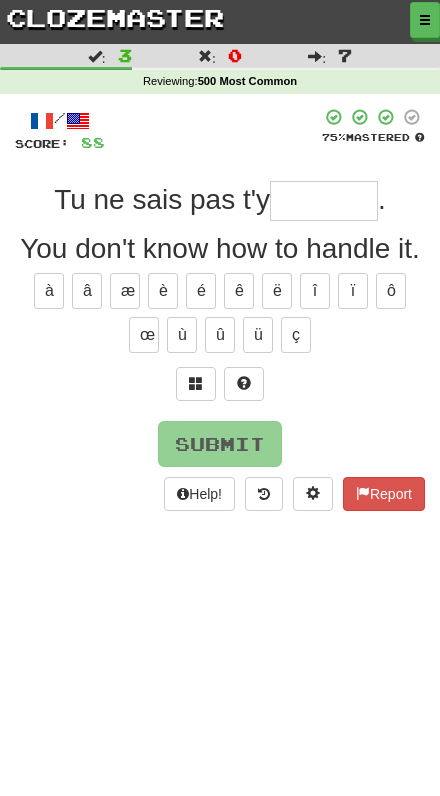 type on "*" 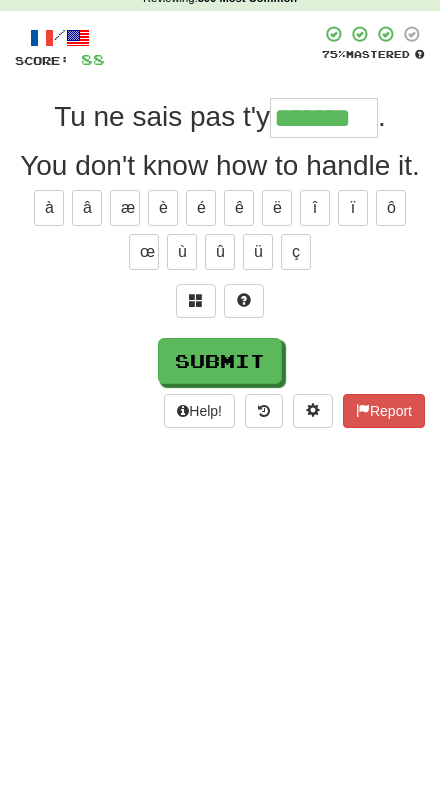 type on "*******" 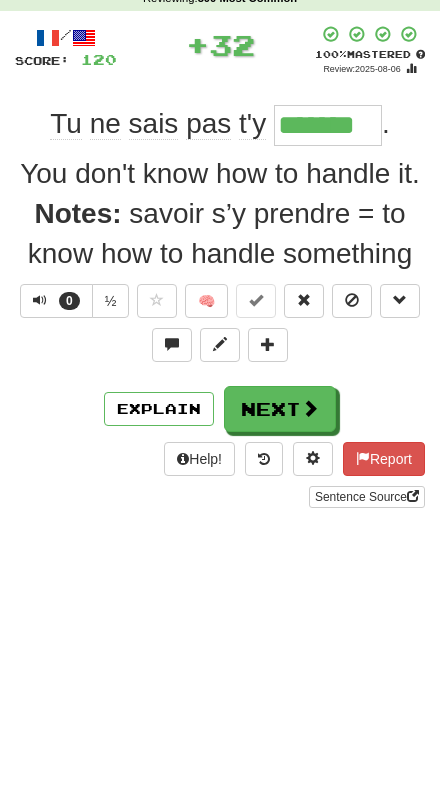 scroll, scrollTop: 83, scrollLeft: 0, axis: vertical 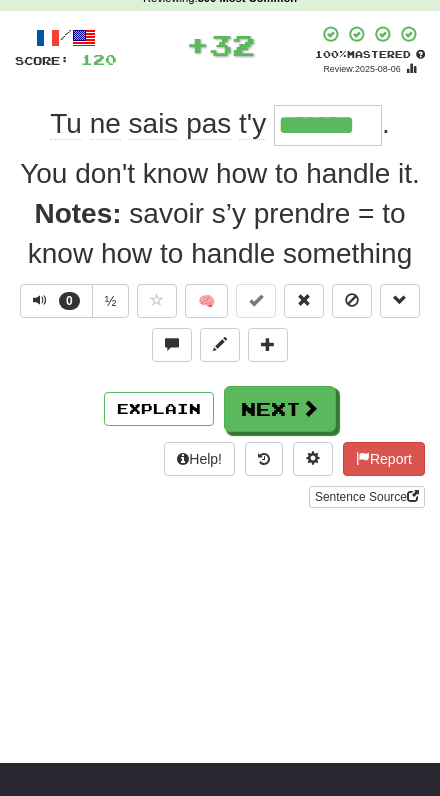 click on "Next" at bounding box center (280, 409) 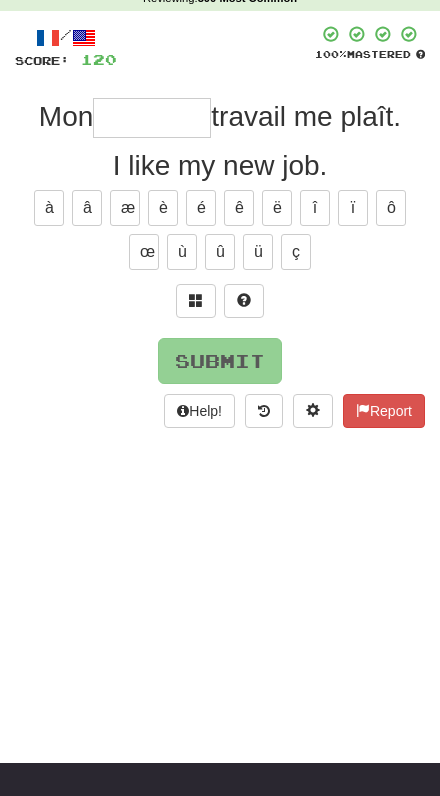 scroll, scrollTop: 0, scrollLeft: 0, axis: both 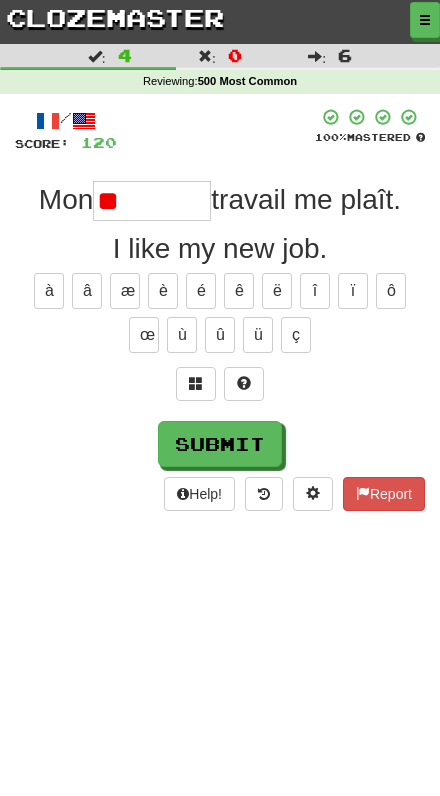 type on "*" 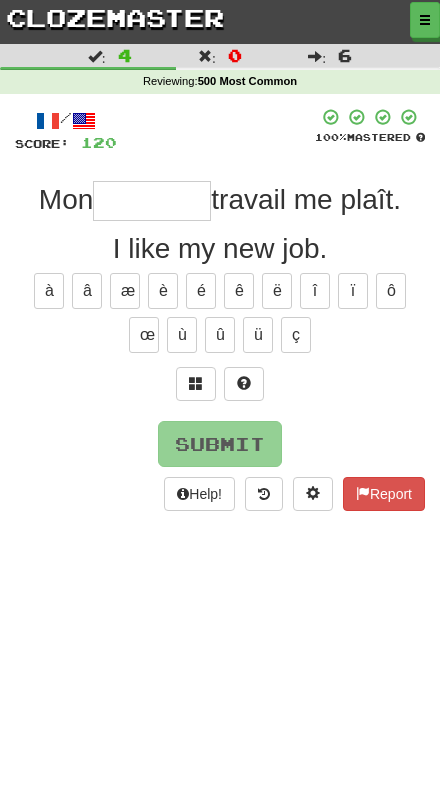 type on "*" 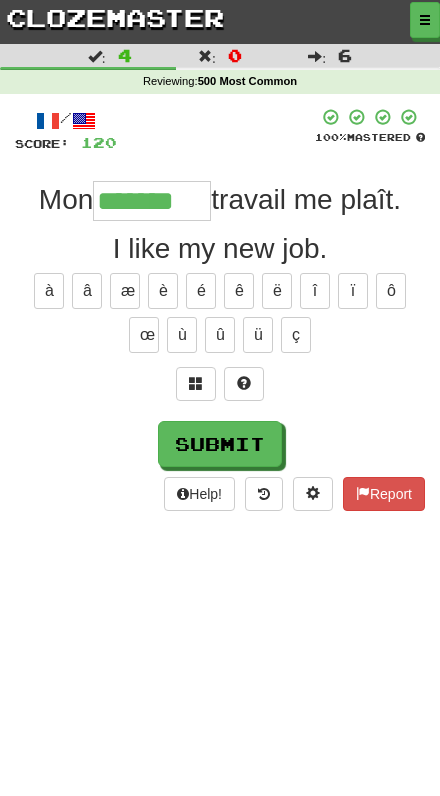 type on "*******" 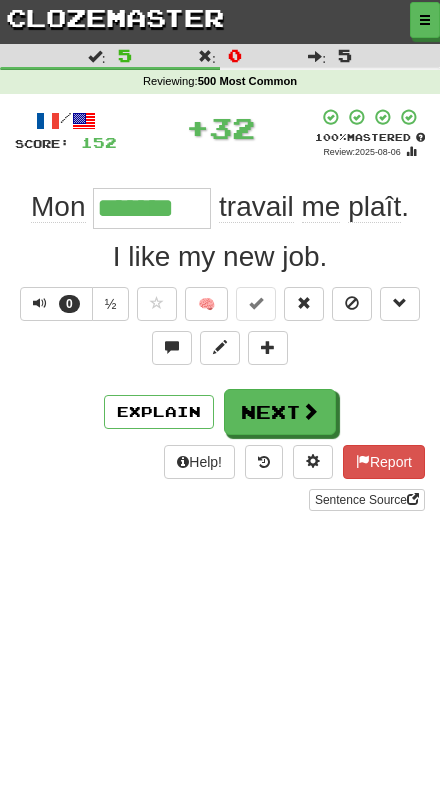 click at bounding box center (310, 411) 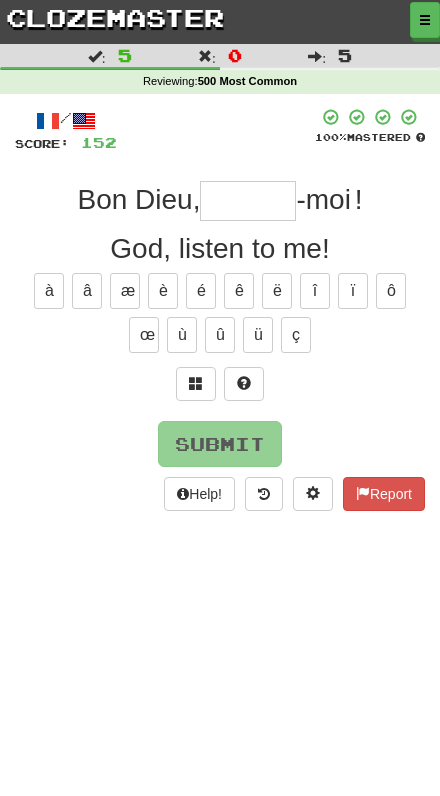 click on "é" at bounding box center [201, 291] 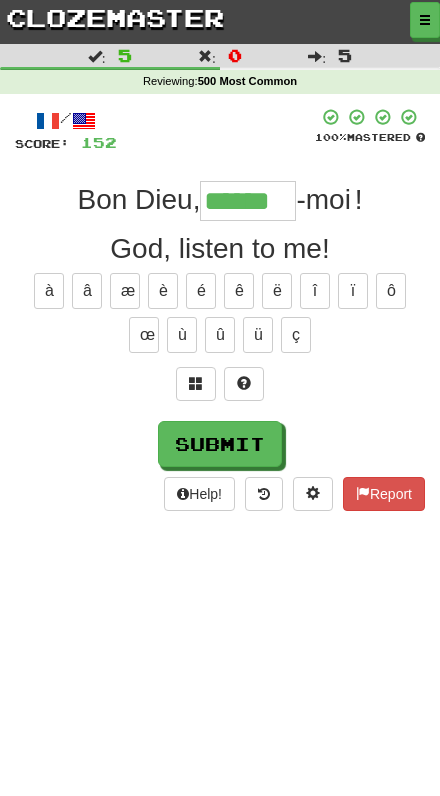 type on "******" 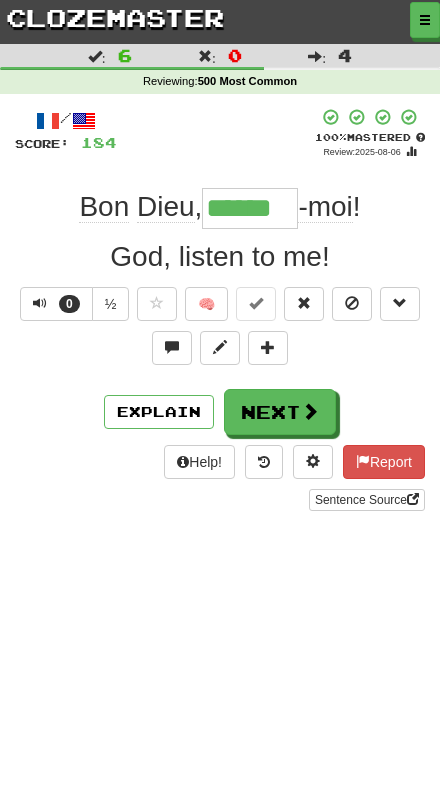 click at bounding box center (310, 411) 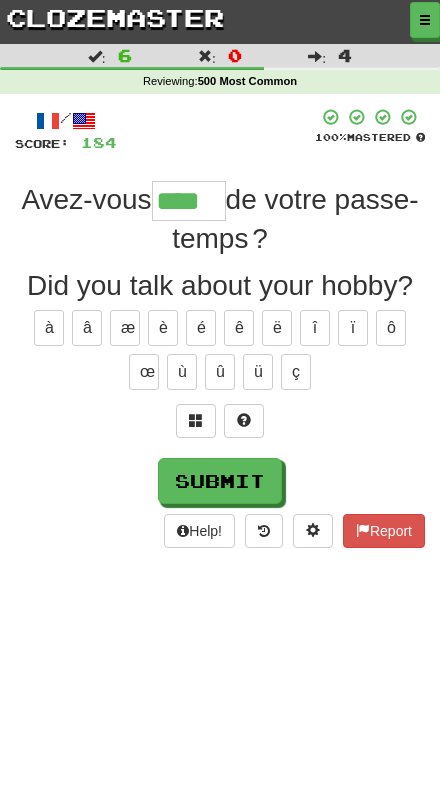 click on "é" at bounding box center [201, 328] 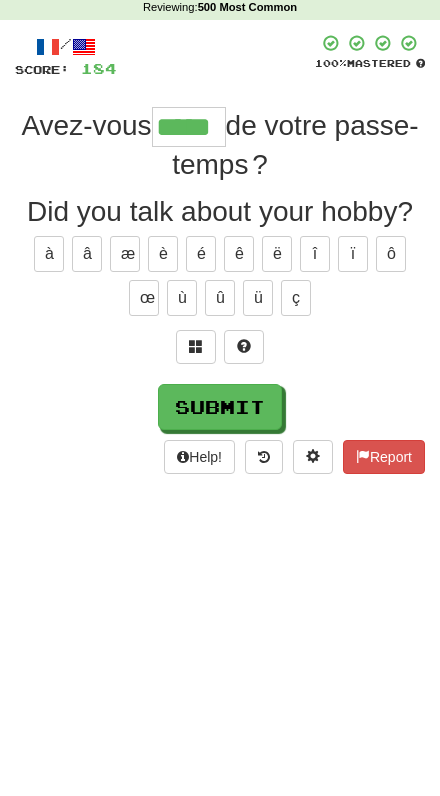 click on "Submit" at bounding box center (220, 481) 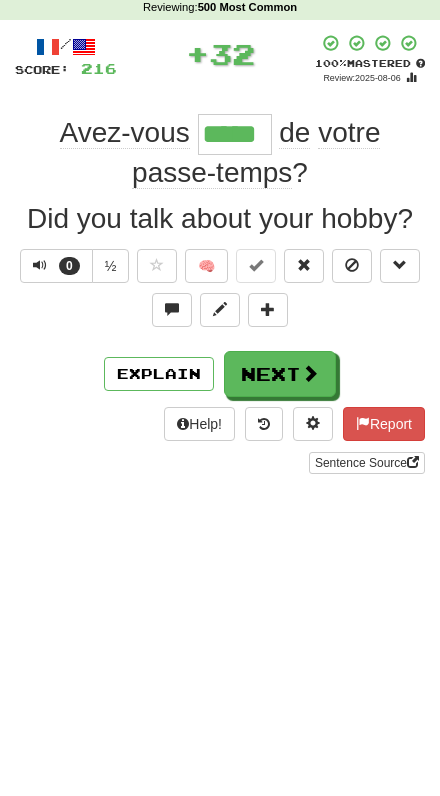 scroll, scrollTop: 74, scrollLeft: 0, axis: vertical 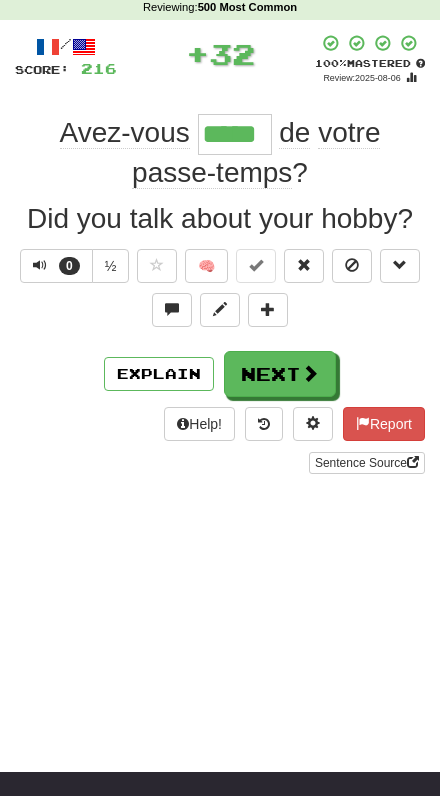 click at bounding box center [310, 373] 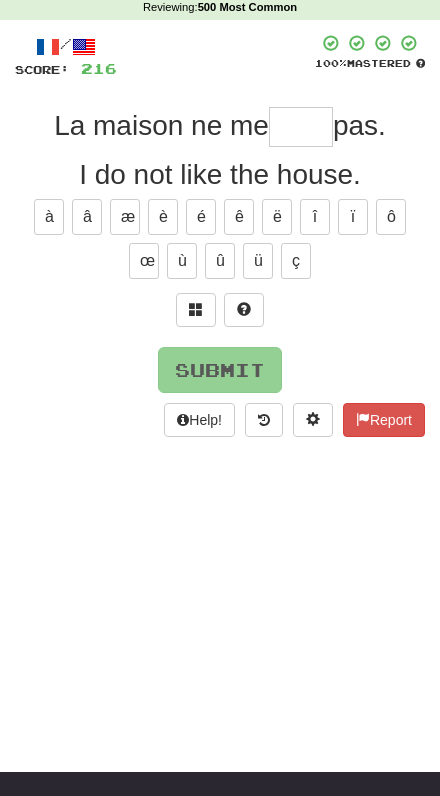 scroll, scrollTop: 0, scrollLeft: 0, axis: both 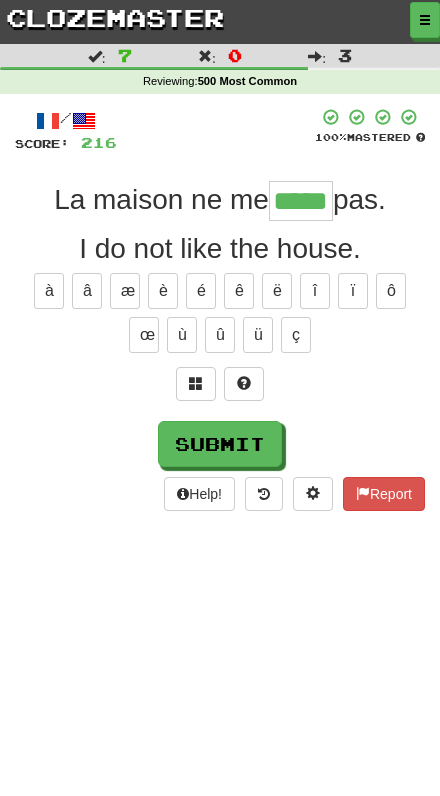 type on "*****" 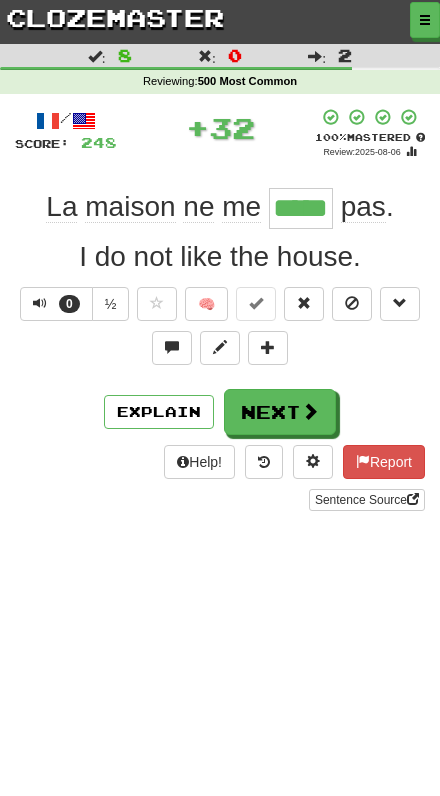 click at bounding box center (310, 411) 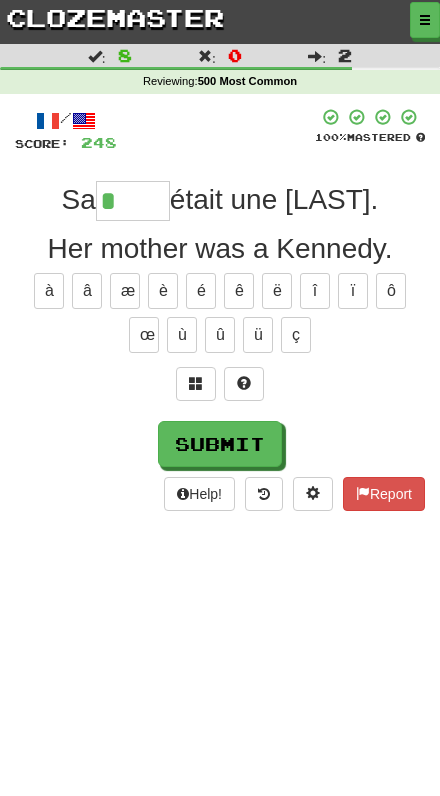 click on "é" at bounding box center [201, 291] 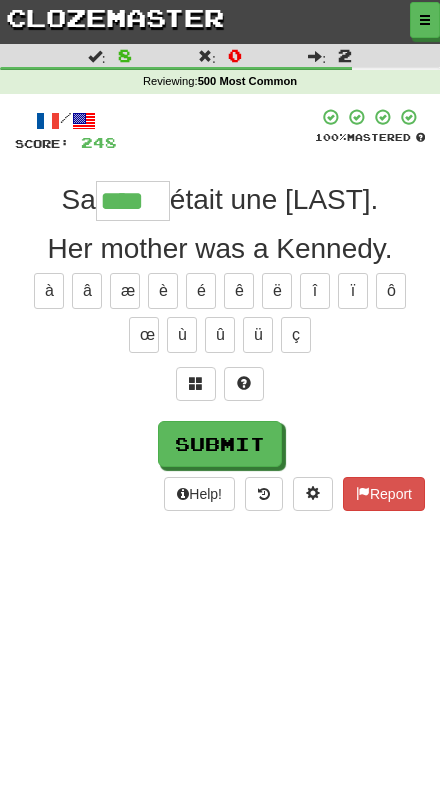 type on "****" 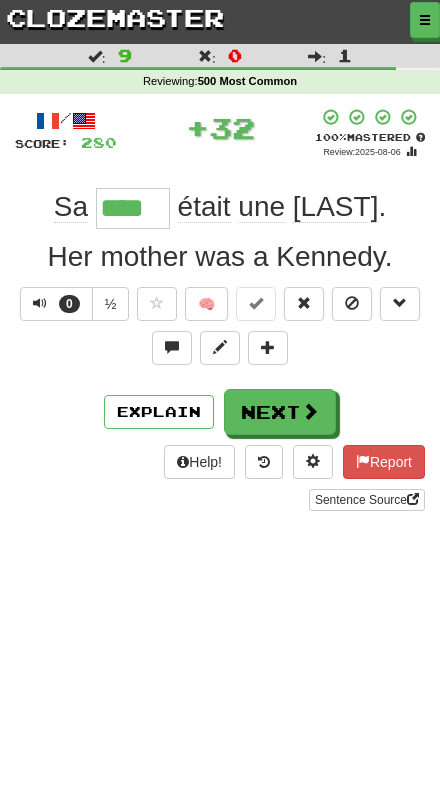 click on "Next" at bounding box center (280, 412) 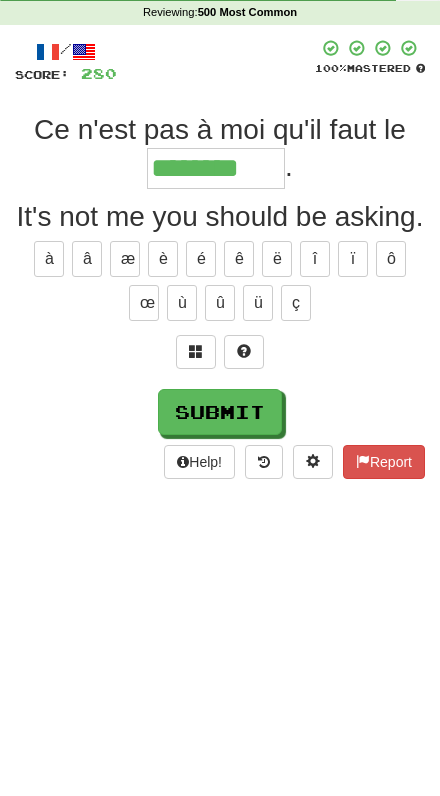 type on "********" 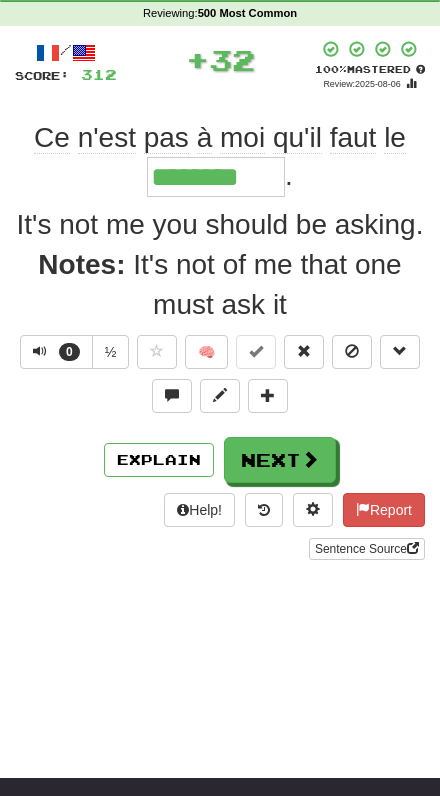 scroll, scrollTop: 69, scrollLeft: 0, axis: vertical 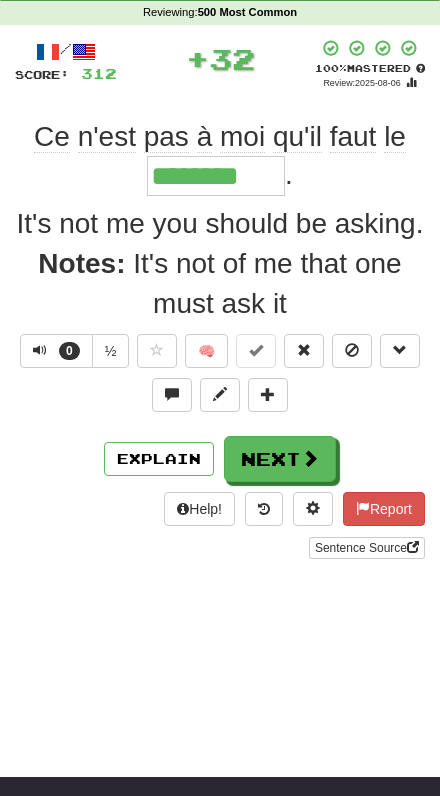 click at bounding box center (310, 458) 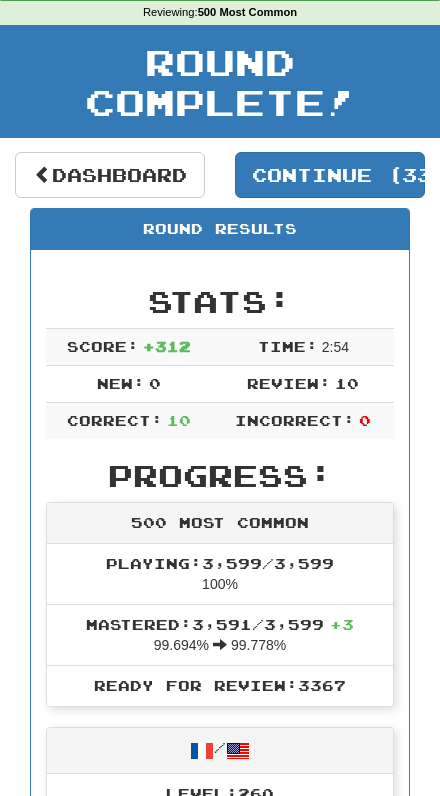 click on "Continue ( 3367 )" at bounding box center (330, 175) 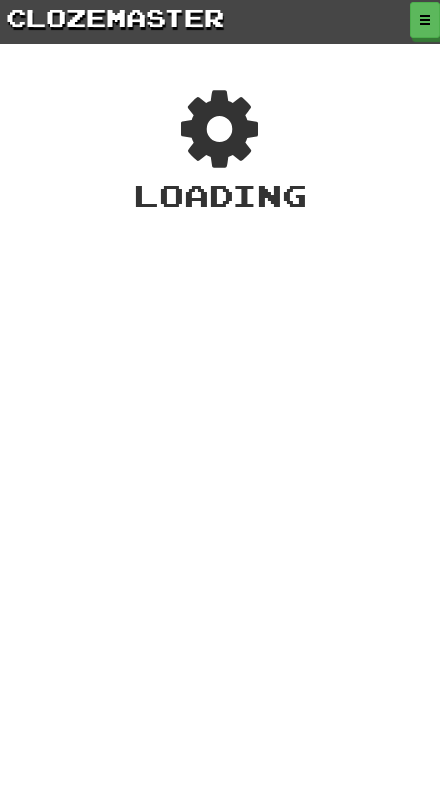 scroll, scrollTop: 0, scrollLeft: 0, axis: both 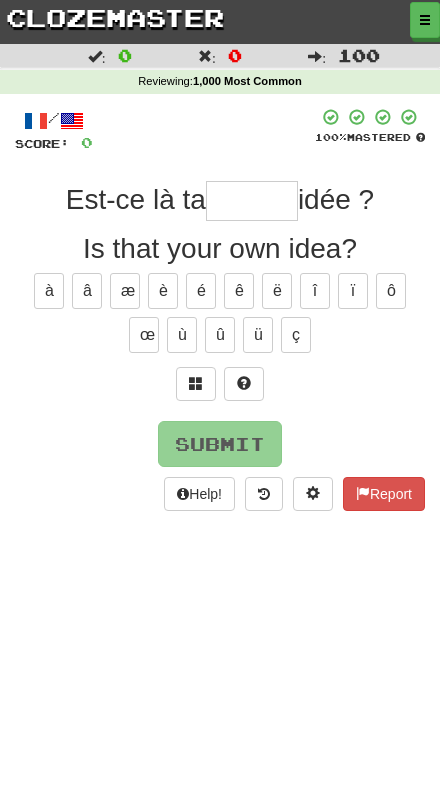 click at bounding box center (252, 201) 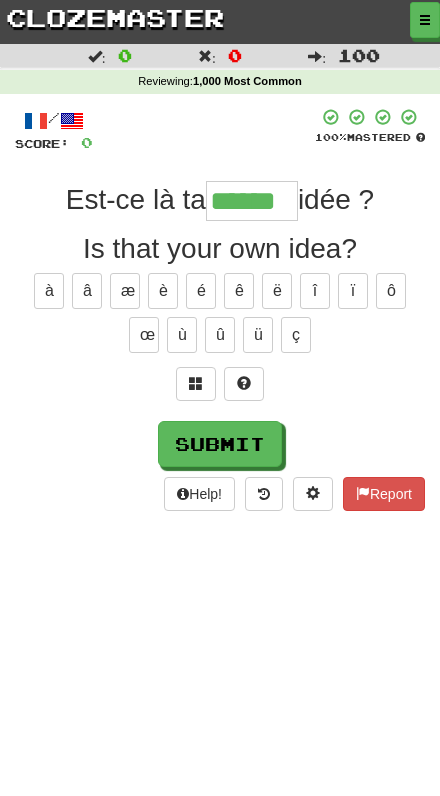 type on "******" 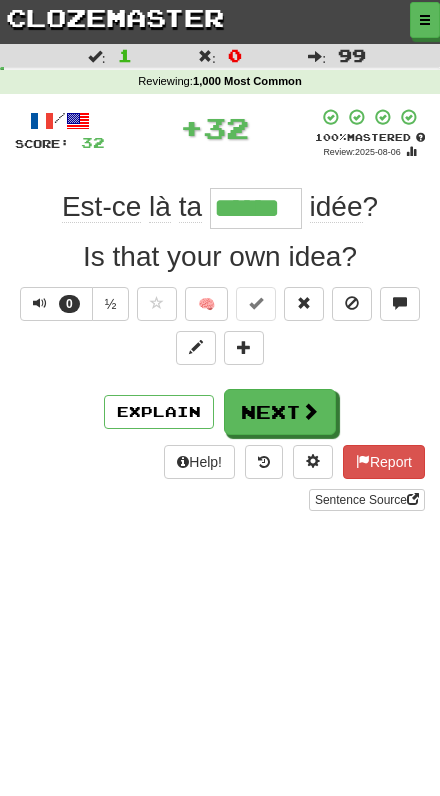 click at bounding box center (310, 411) 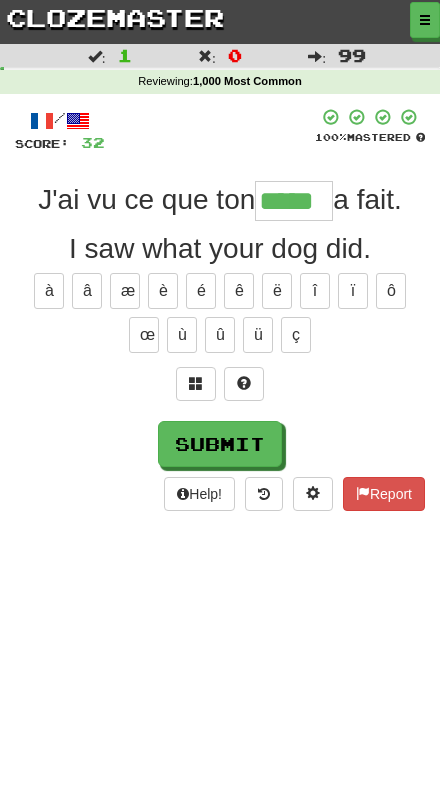 type on "*****" 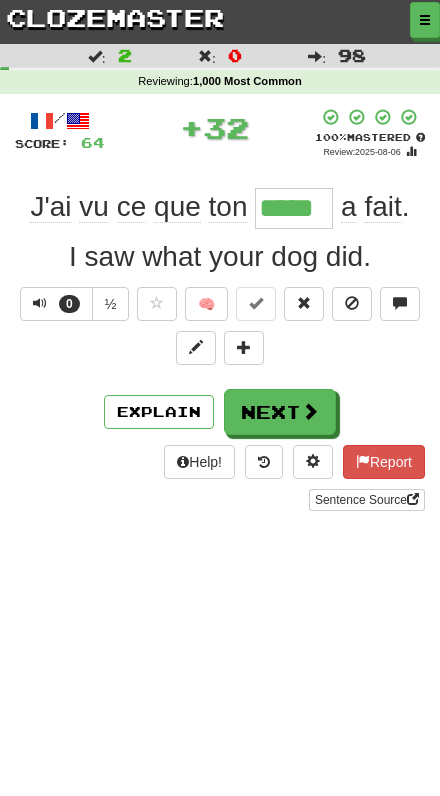click at bounding box center (310, 411) 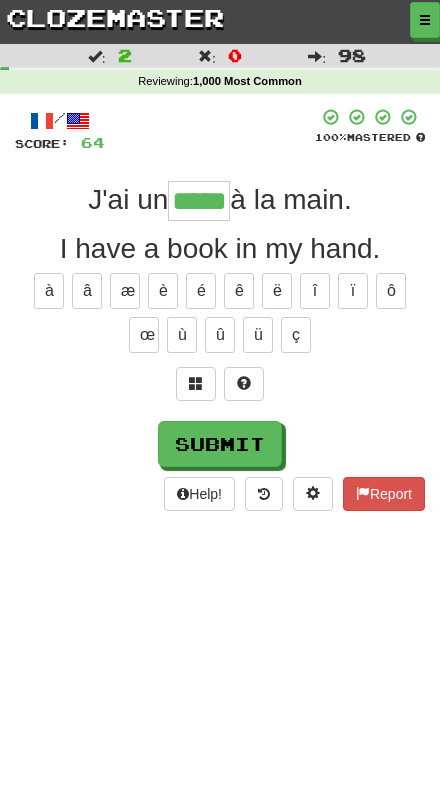 type on "*****" 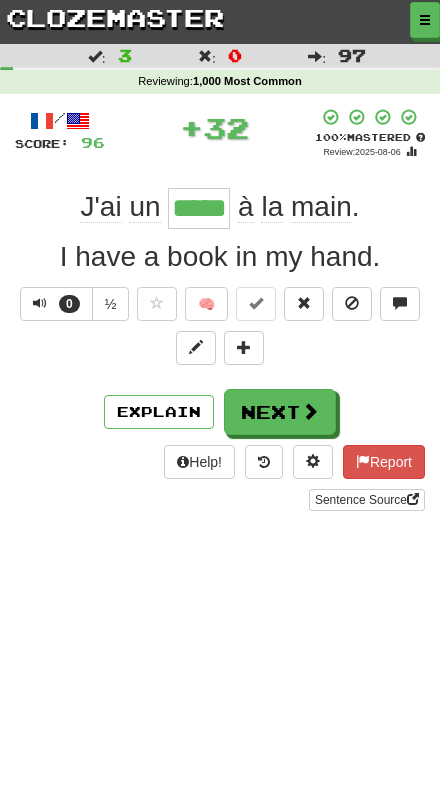 click at bounding box center [310, 411] 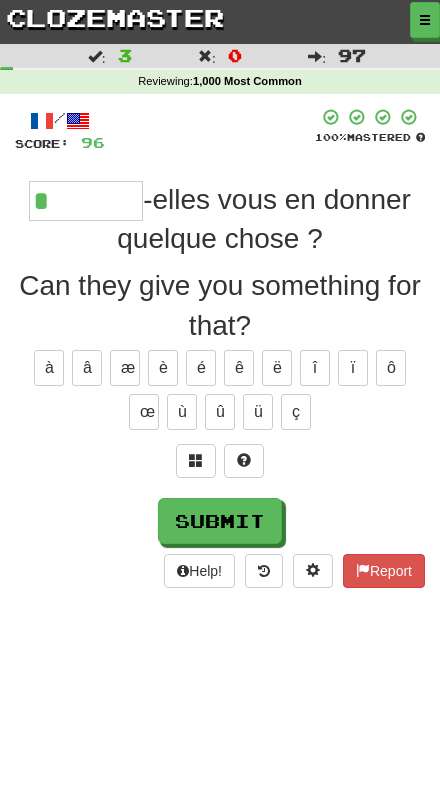 click on "/  Score:   96 100 %  Mastered * -elles vous en donner quelque chose ? Can they give you something for that? à â æ è é ê ë î ï ô œ ù û ü ç Submit  Help!  Report" at bounding box center [220, 354] 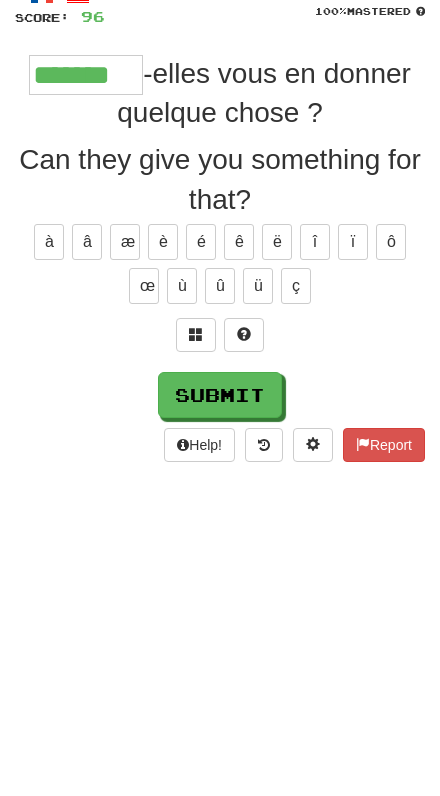 click on "Submit" at bounding box center [220, 521] 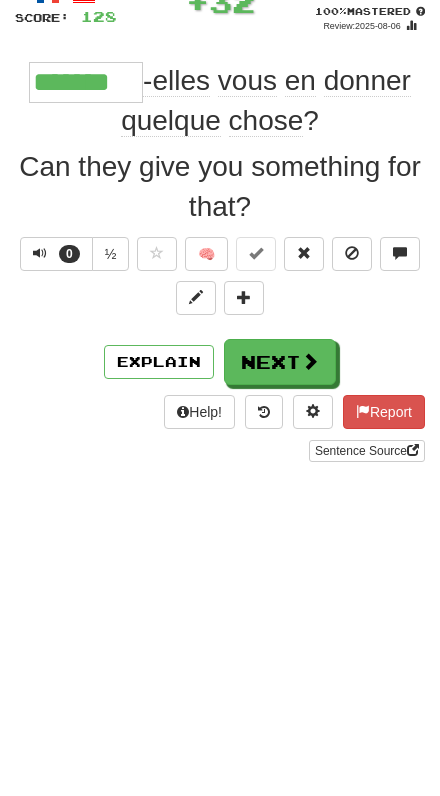 scroll, scrollTop: 126, scrollLeft: 0, axis: vertical 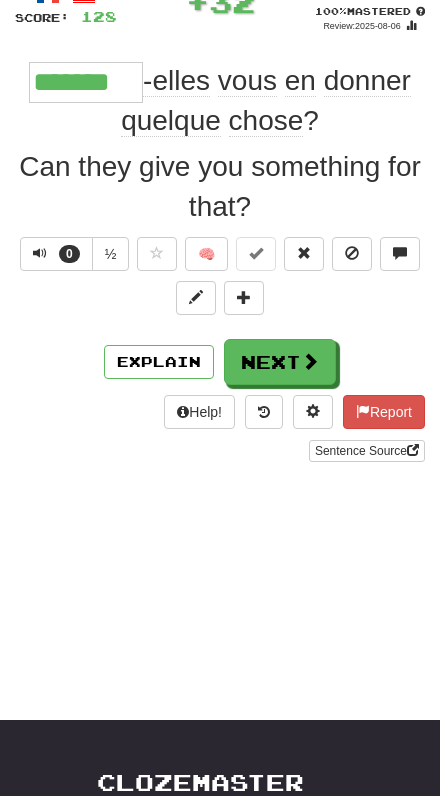 click on "Explain" at bounding box center (159, 362) 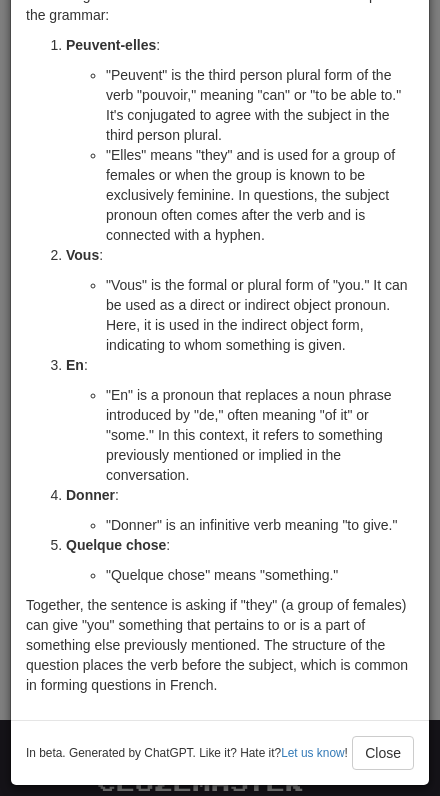 scroll, scrollTop: 132, scrollLeft: 0, axis: vertical 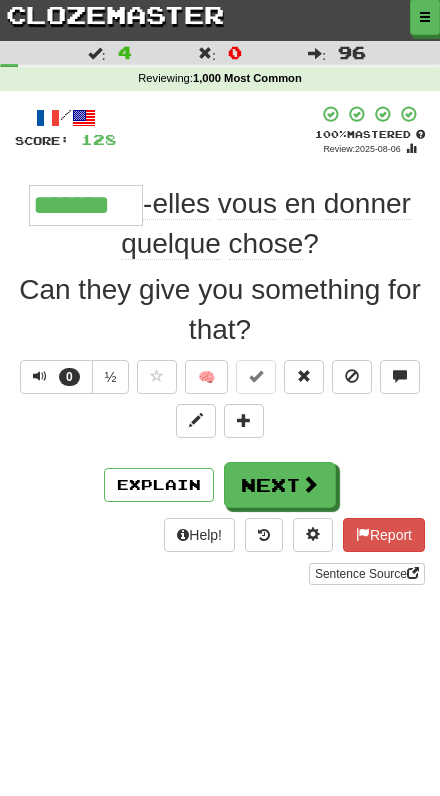 click at bounding box center [310, 484] 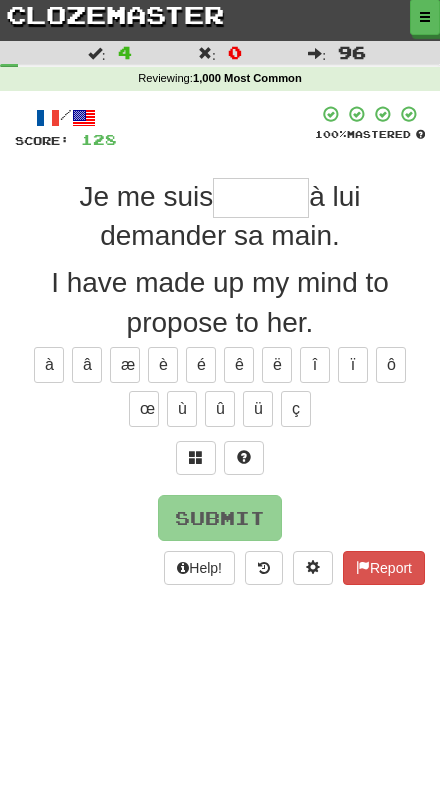 scroll, scrollTop: 0, scrollLeft: 0, axis: both 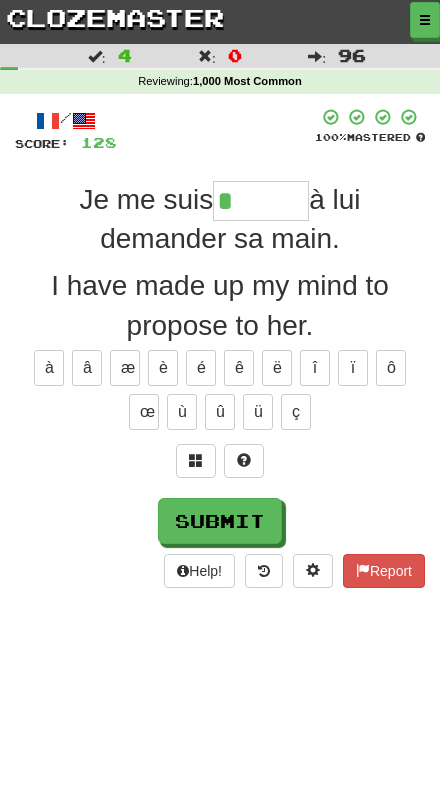 click on "é" at bounding box center (201, 368) 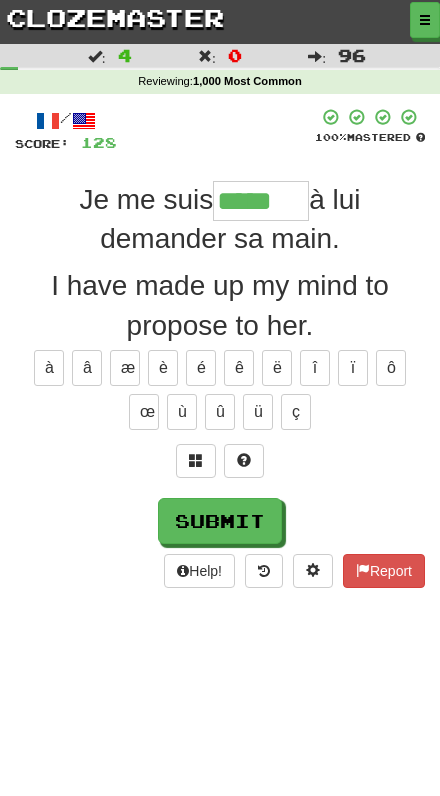click on "é" at bounding box center (201, 368) 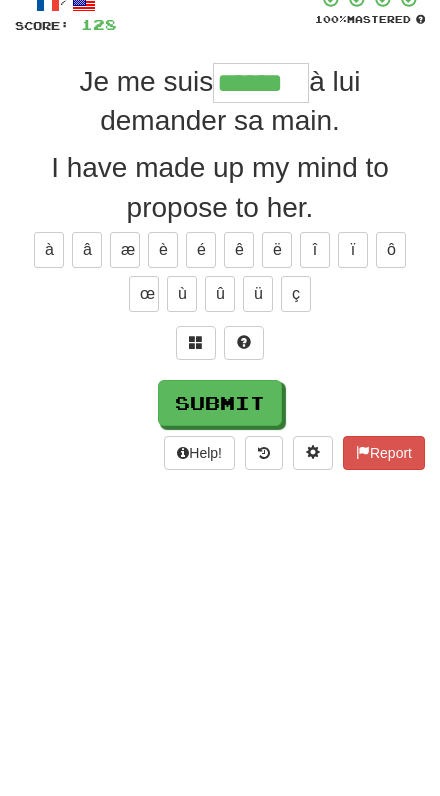 click on "Submit" at bounding box center (220, 521) 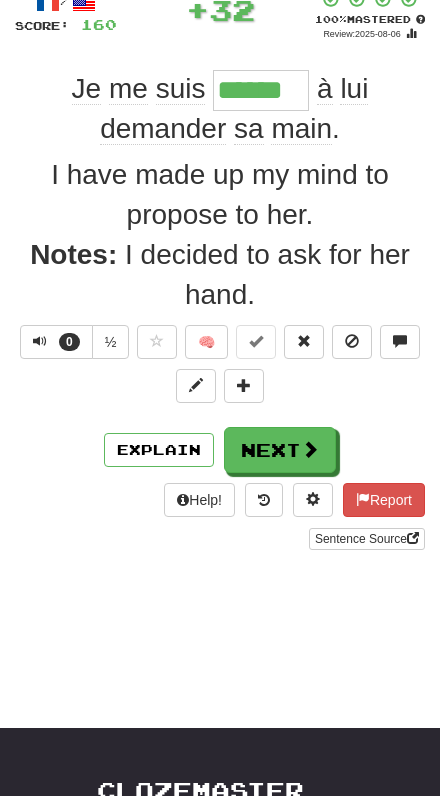 click on "Next" at bounding box center [280, 450] 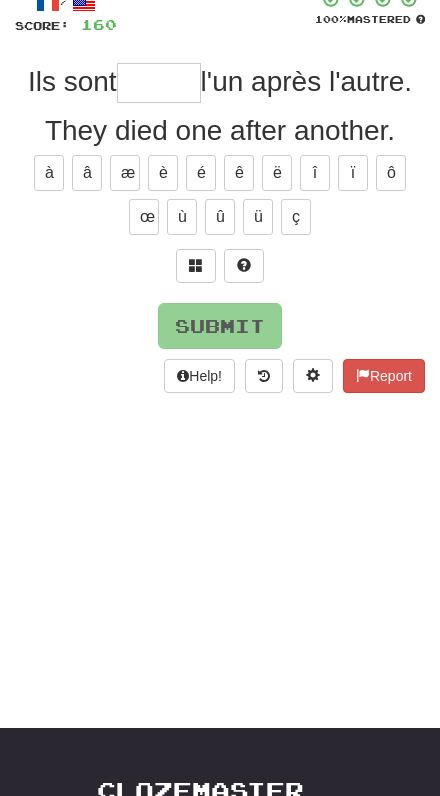 scroll, scrollTop: 0, scrollLeft: 0, axis: both 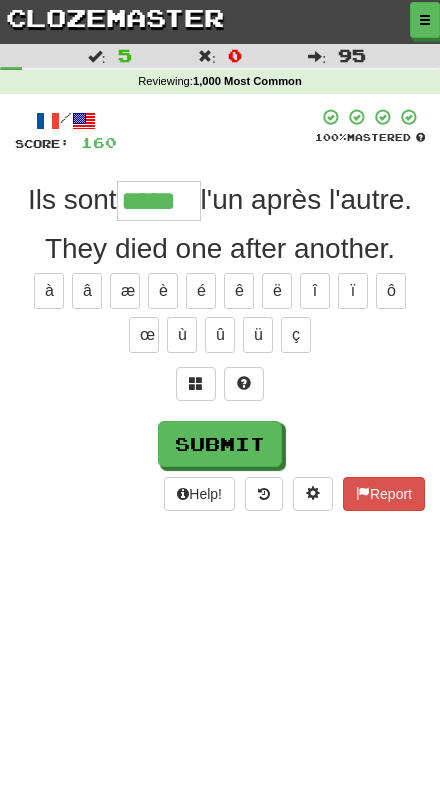 type on "*****" 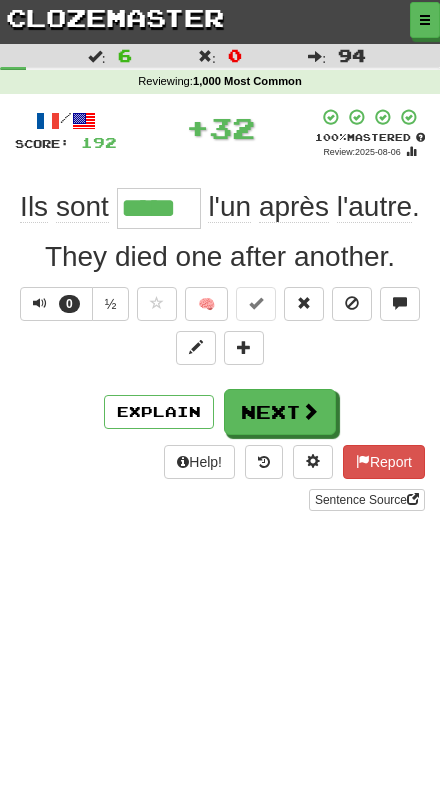 click at bounding box center [310, 411] 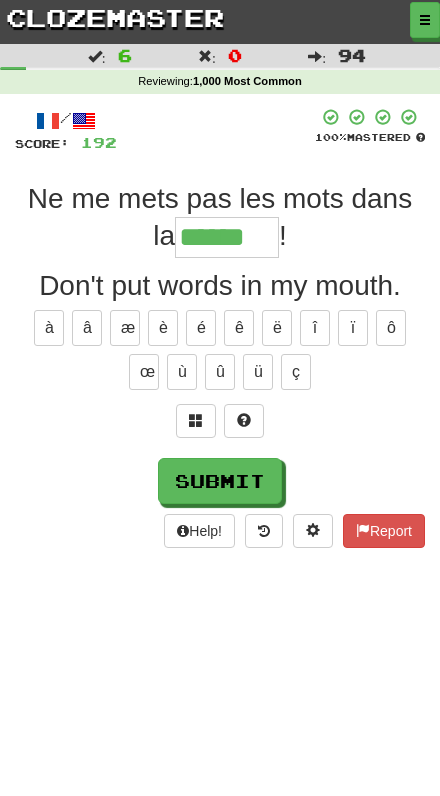 type on "******" 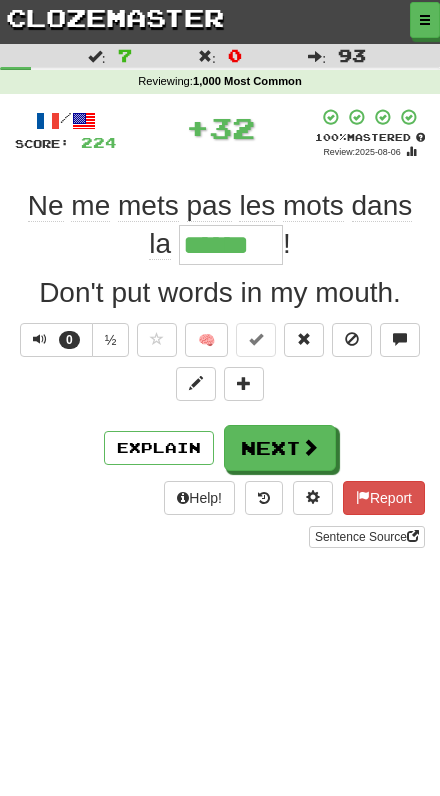 click on "Next" at bounding box center [280, 448] 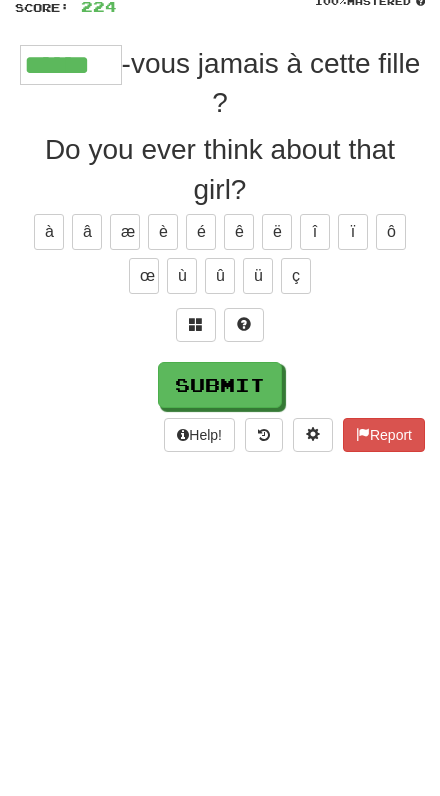 click on "Submit" at bounding box center [220, 521] 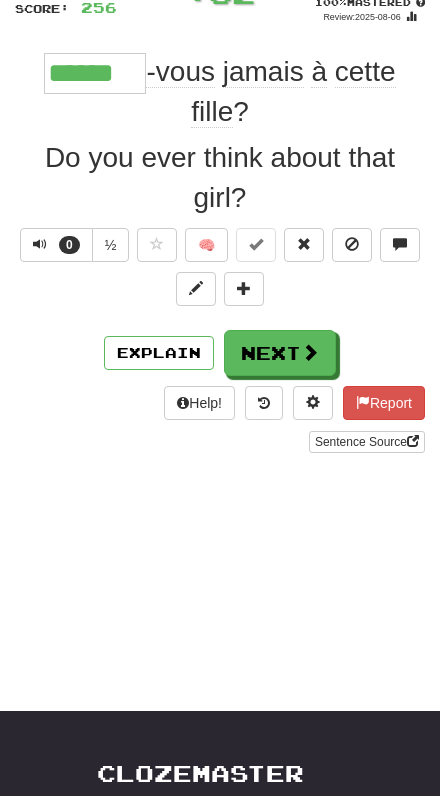 scroll, scrollTop: 136, scrollLeft: 0, axis: vertical 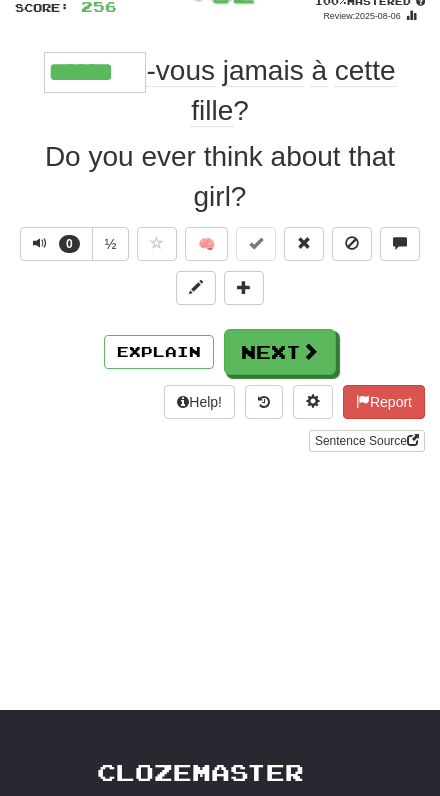 click on "Next" at bounding box center [280, 352] 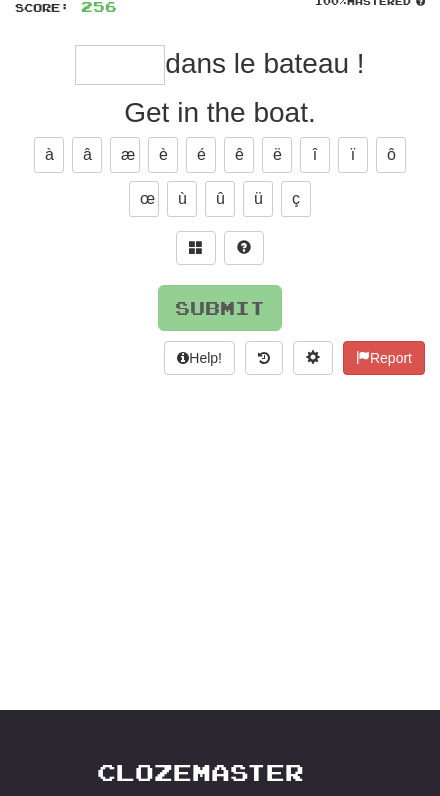 scroll, scrollTop: 0, scrollLeft: 0, axis: both 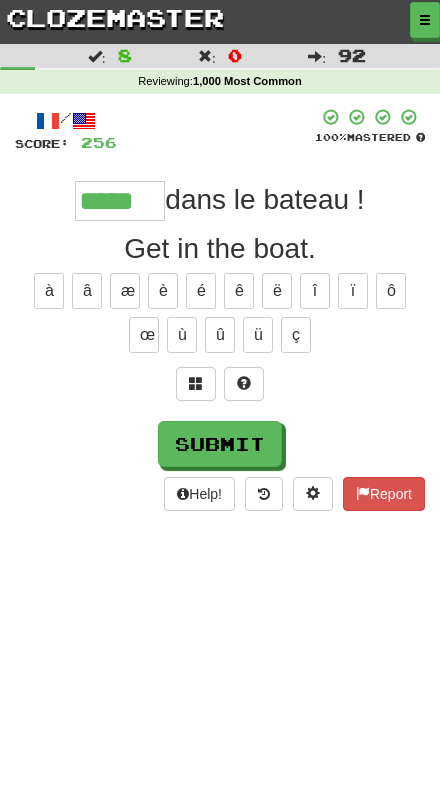 click on "Submit" at bounding box center (220, 444) 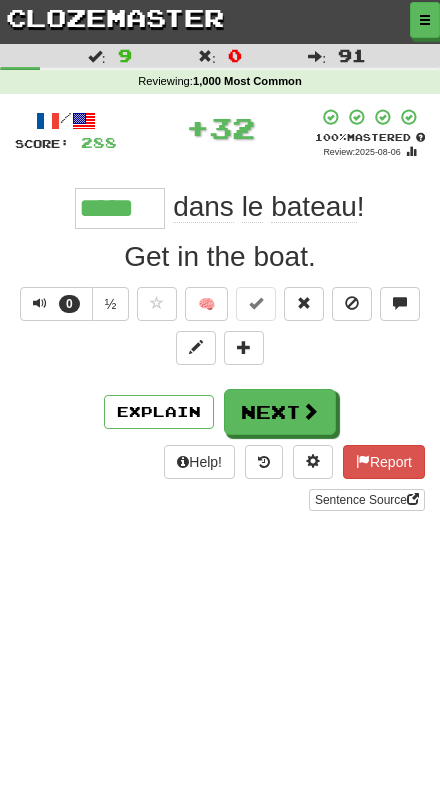 click at bounding box center [310, 411] 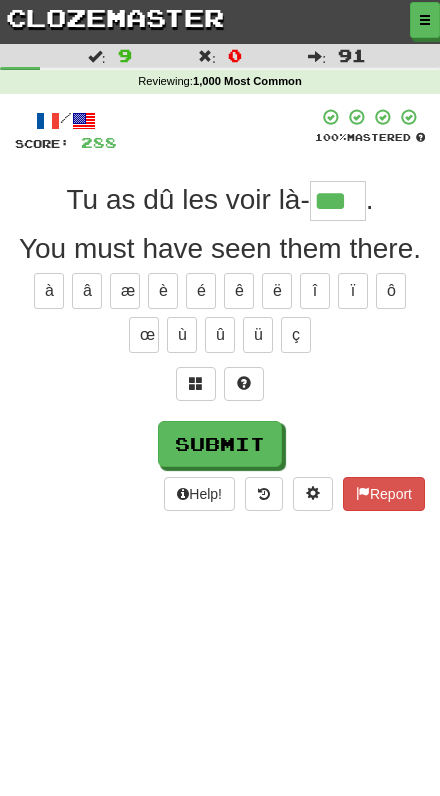 type on "***" 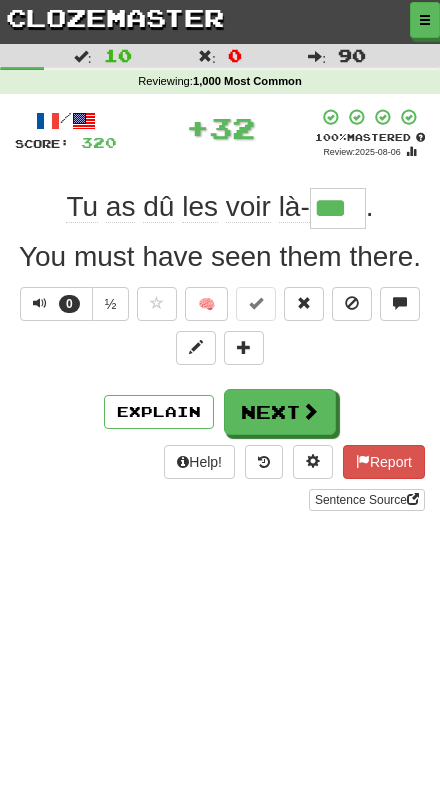 click at bounding box center (310, 411) 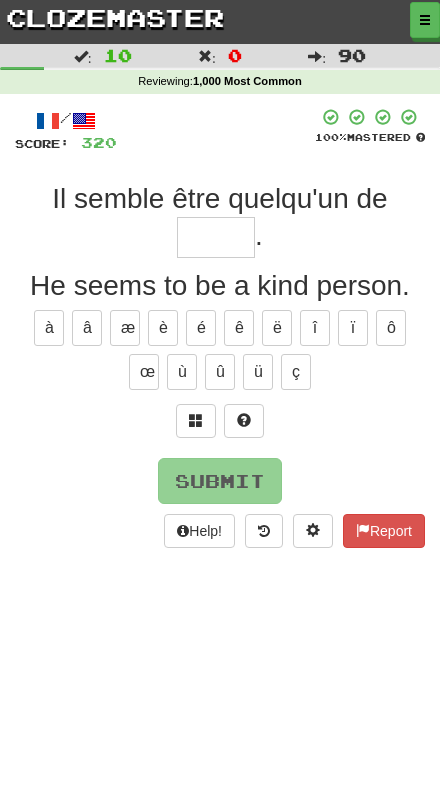 type on "*" 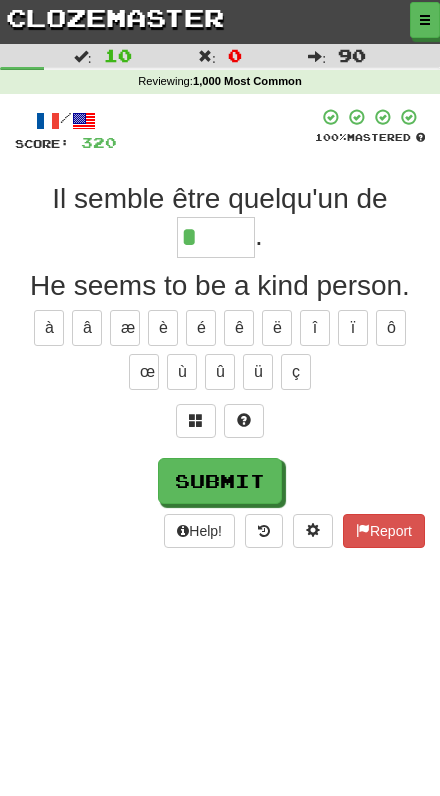 click on "é" at bounding box center (201, 328) 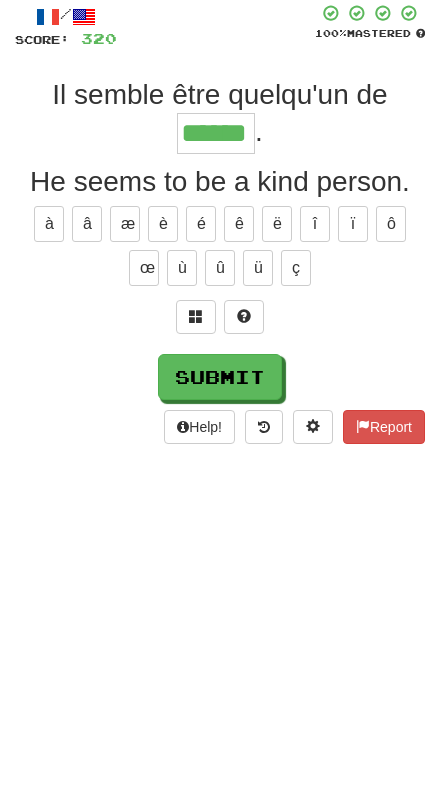 type on "******" 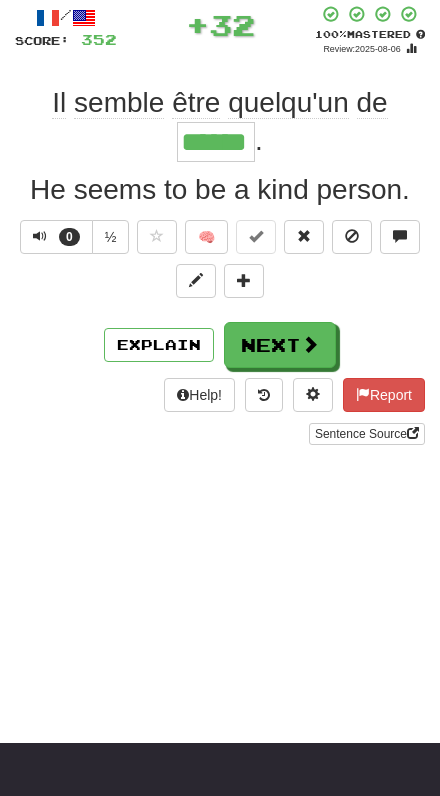 scroll, scrollTop: 104, scrollLeft: 0, axis: vertical 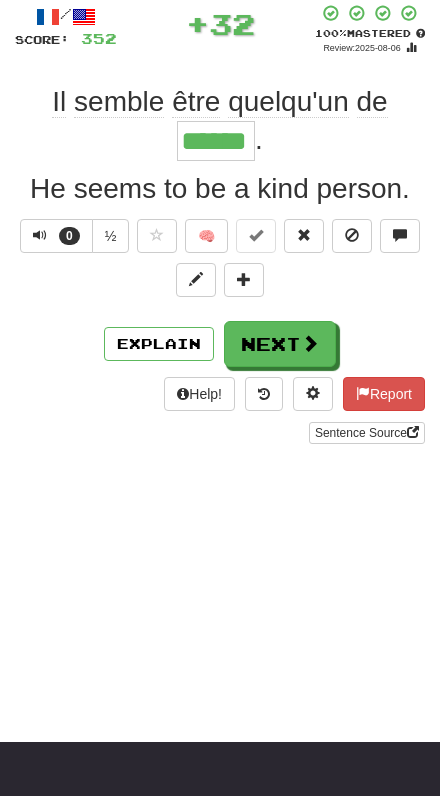 click at bounding box center (310, 343) 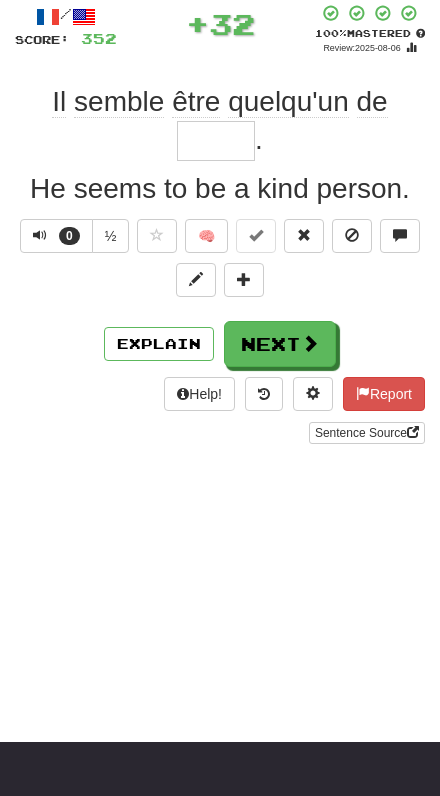 scroll, scrollTop: 0, scrollLeft: 0, axis: both 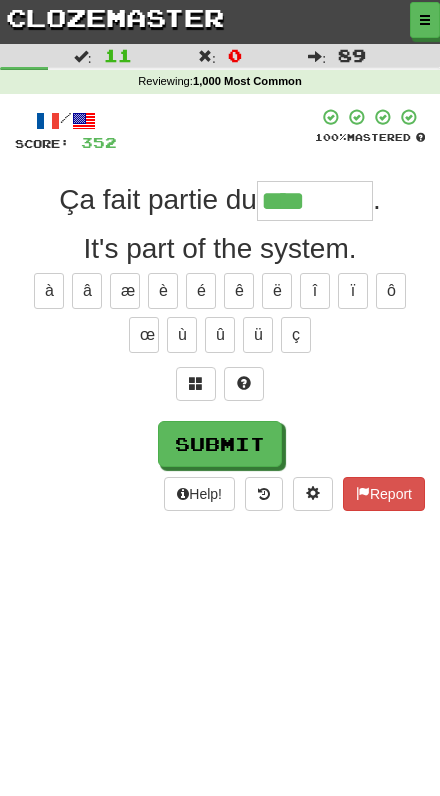 click on "è" at bounding box center (163, 291) 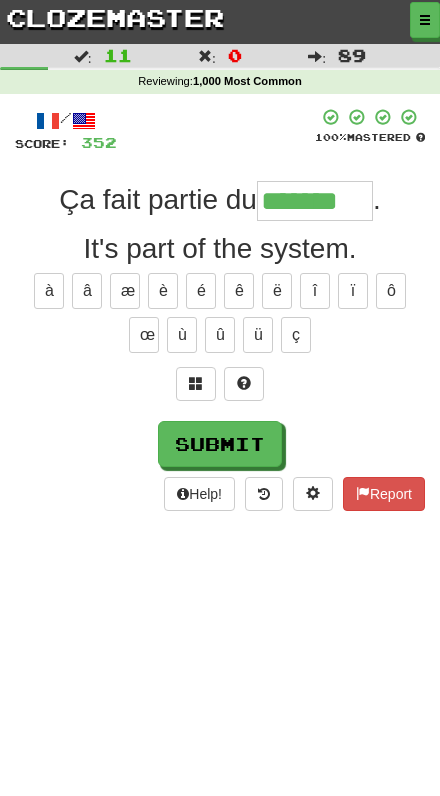 type on "*******" 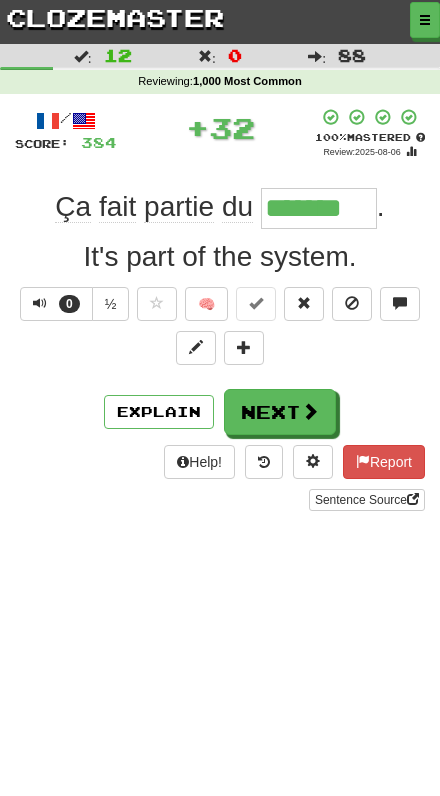 click on "Next" at bounding box center [280, 412] 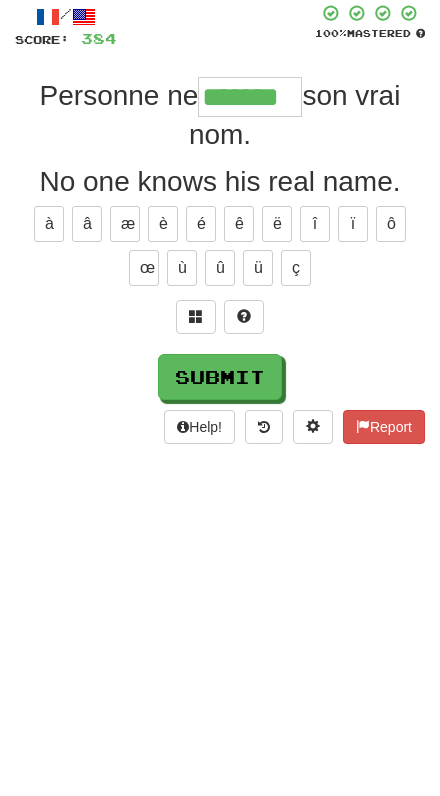 type on "*******" 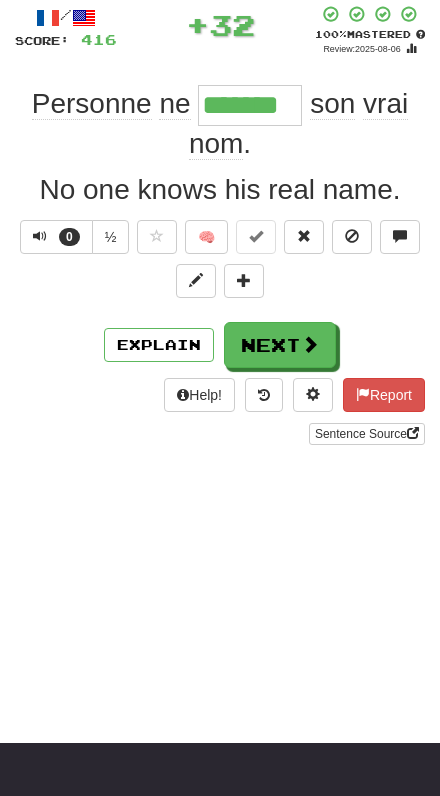 scroll, scrollTop: 104, scrollLeft: 0, axis: vertical 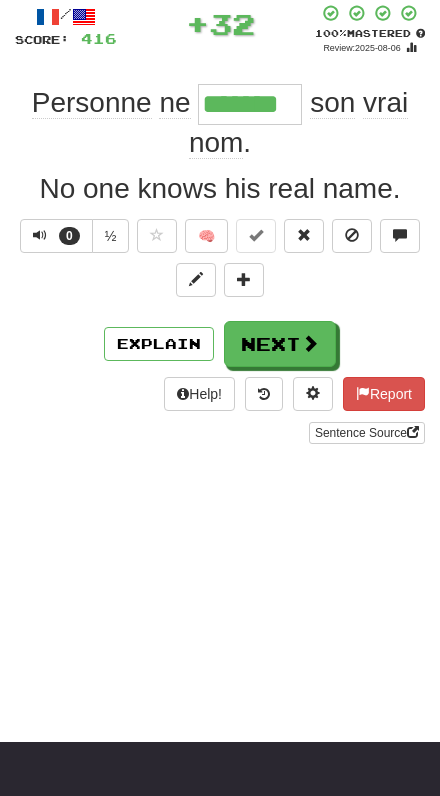 click at bounding box center (310, 343) 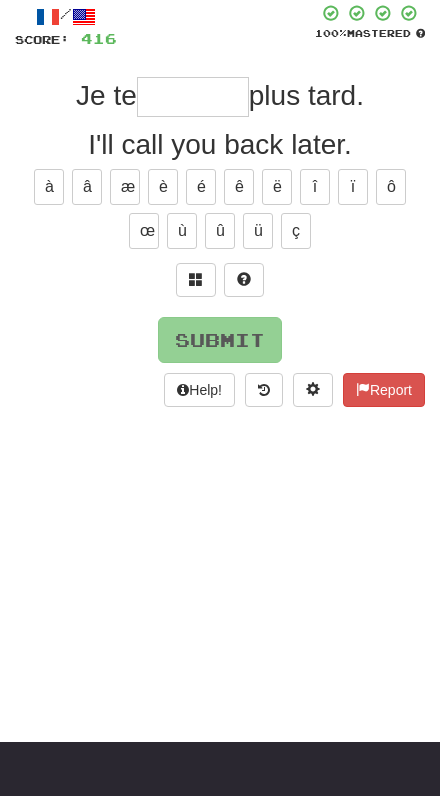 scroll, scrollTop: 0, scrollLeft: 0, axis: both 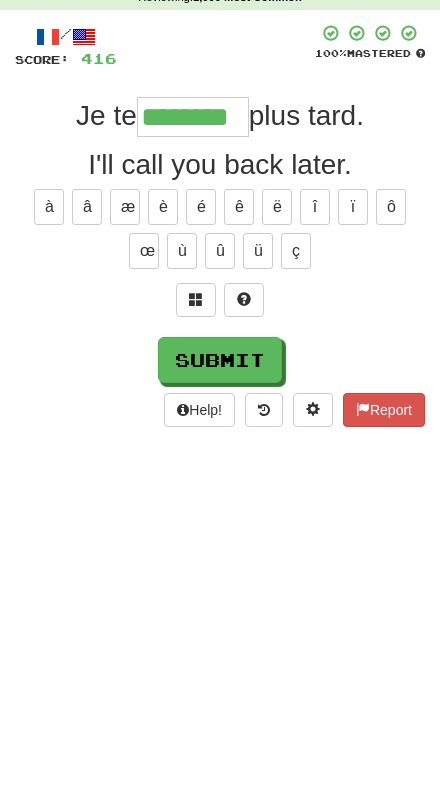 type on "********" 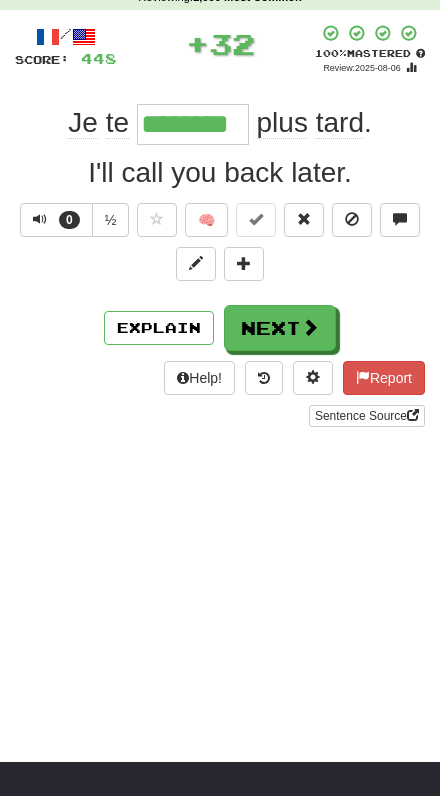 click at bounding box center (310, 327) 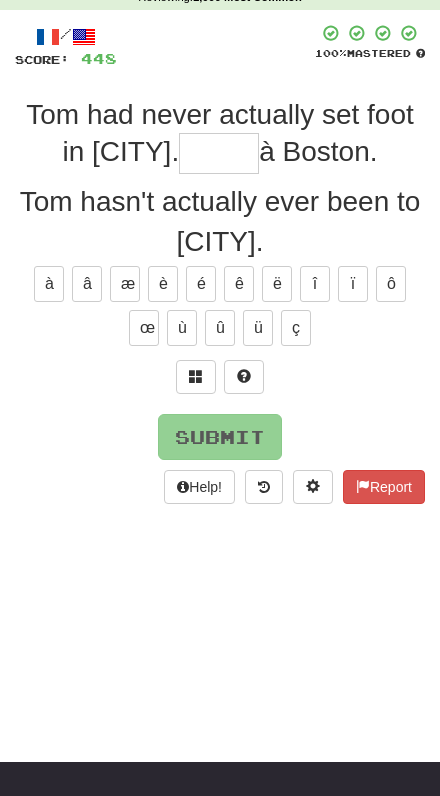 scroll, scrollTop: 0, scrollLeft: 0, axis: both 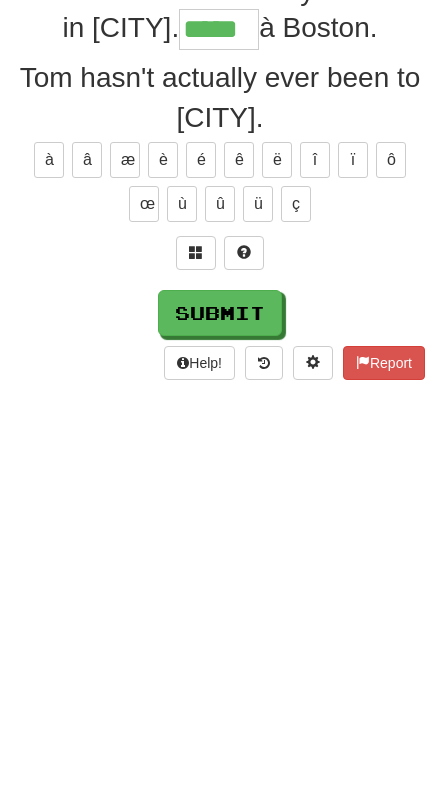 type on "*****" 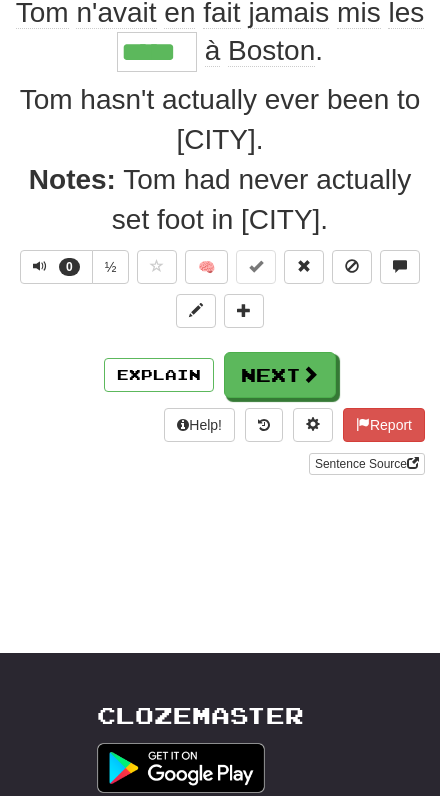 scroll, scrollTop: 167, scrollLeft: 0, axis: vertical 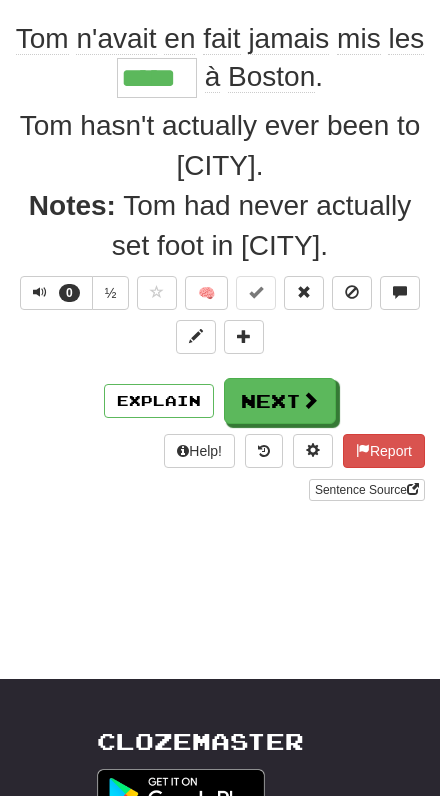 click at bounding box center (310, 400) 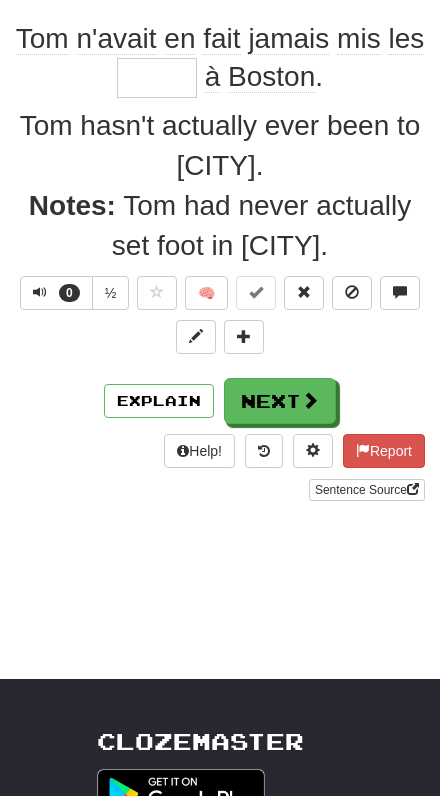 scroll, scrollTop: 0, scrollLeft: 0, axis: both 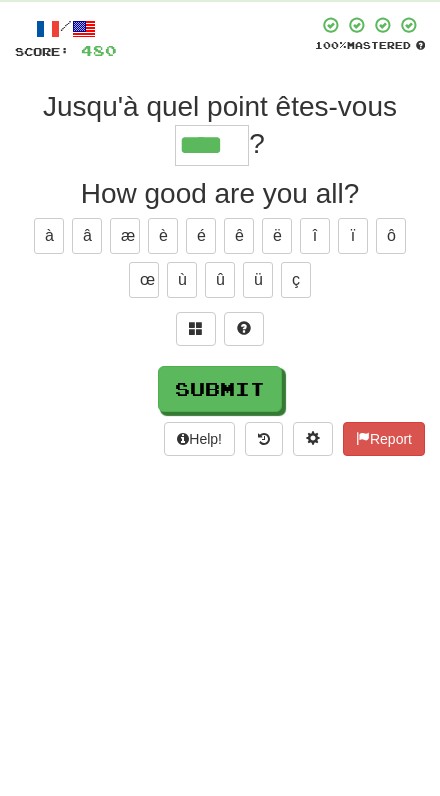 type on "****" 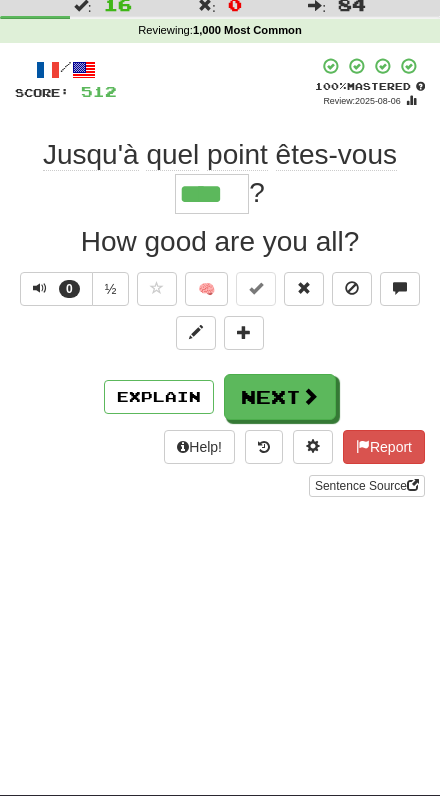 scroll, scrollTop: 9, scrollLeft: 0, axis: vertical 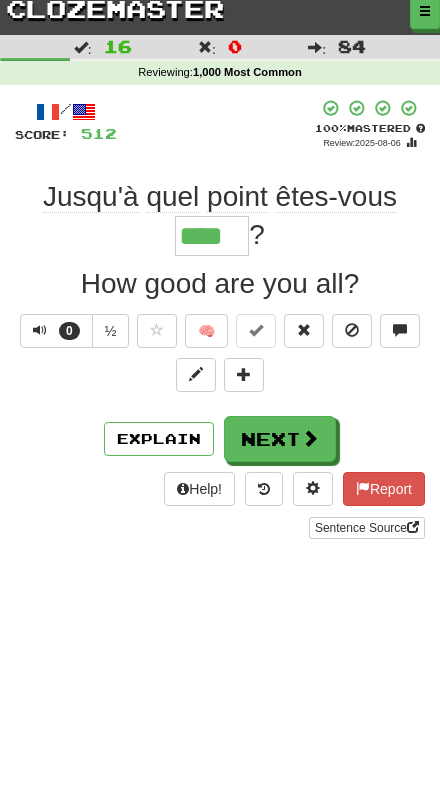 click at bounding box center [310, 438] 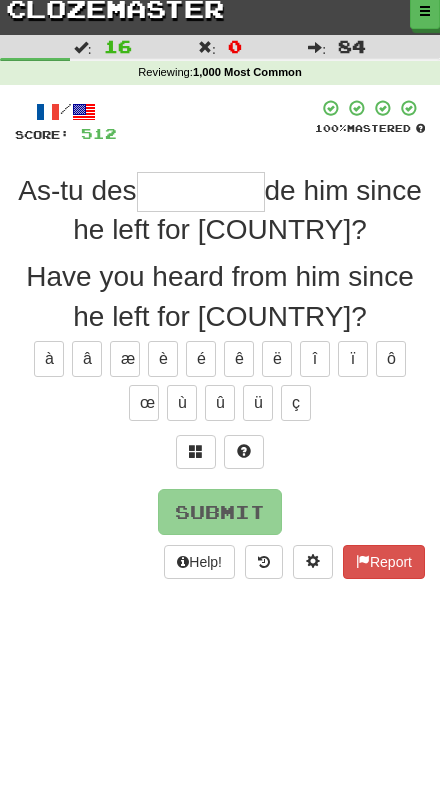 scroll, scrollTop: 0, scrollLeft: 0, axis: both 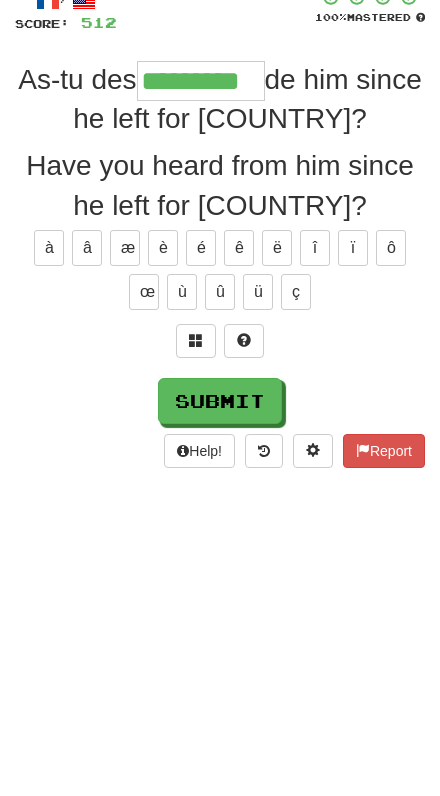 type on "*********" 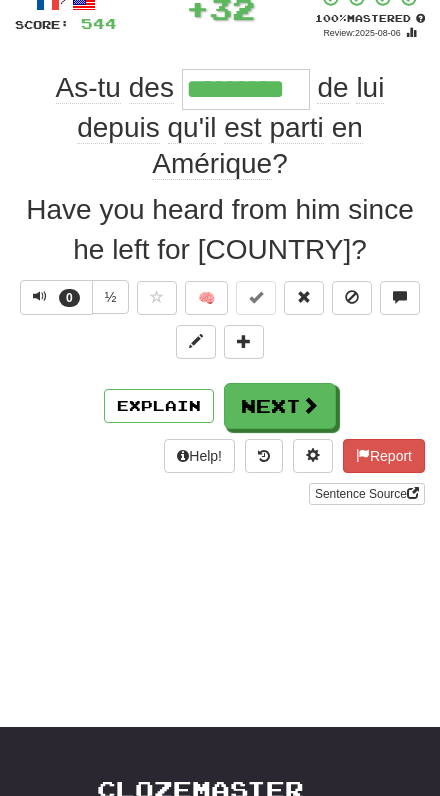 scroll, scrollTop: 120, scrollLeft: 0, axis: vertical 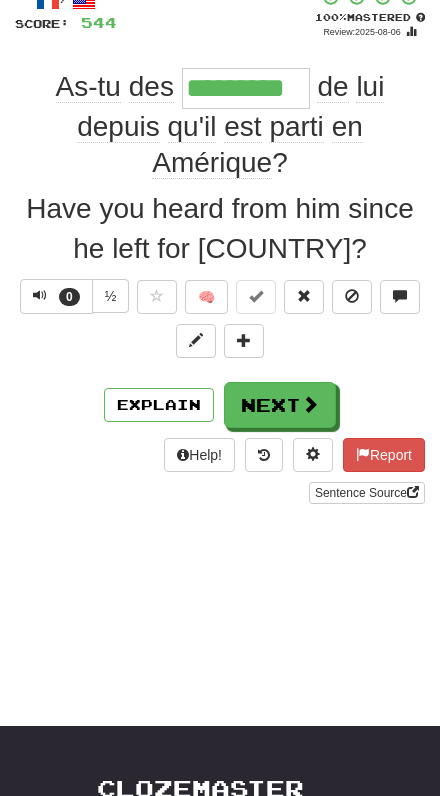 click on "Next" at bounding box center (280, 405) 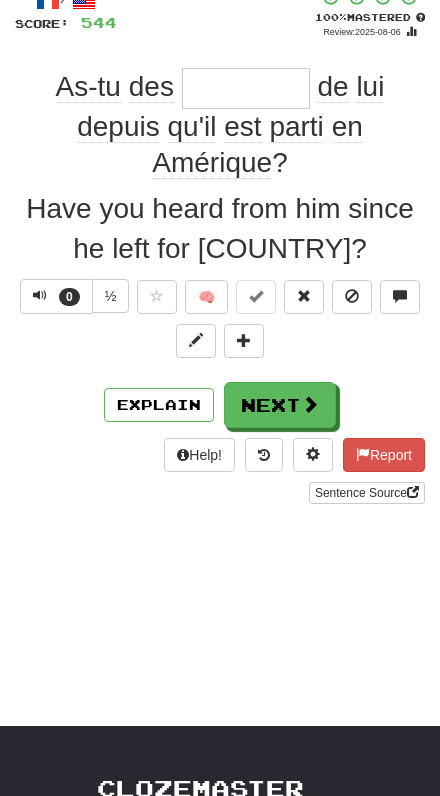 scroll, scrollTop: 0, scrollLeft: 0, axis: both 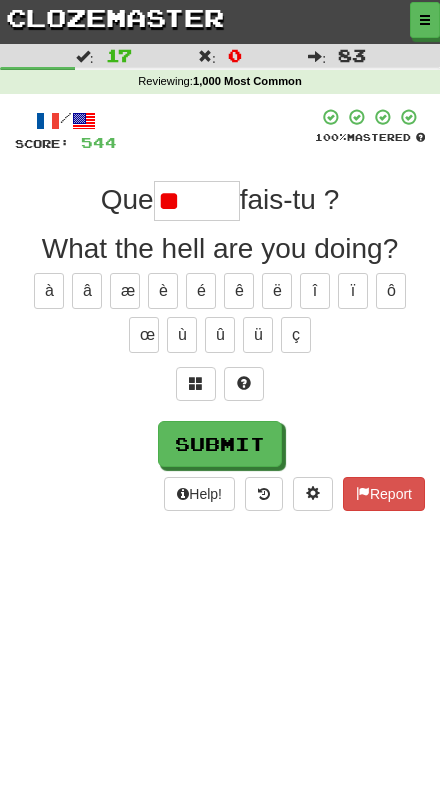 type on "*" 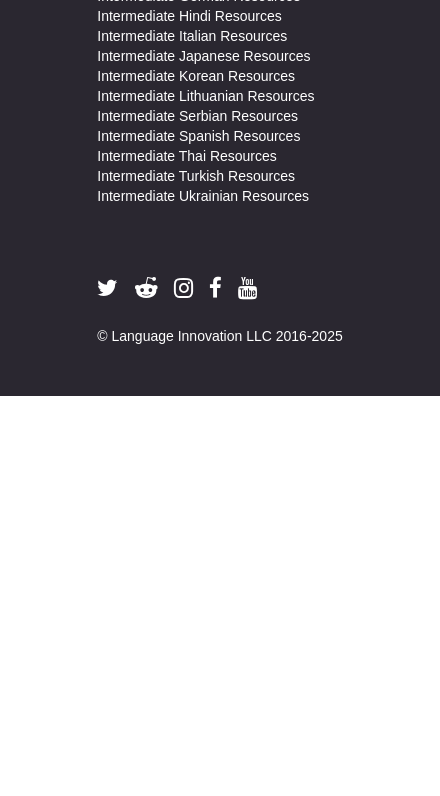 scroll, scrollTop: 0, scrollLeft: 0, axis: both 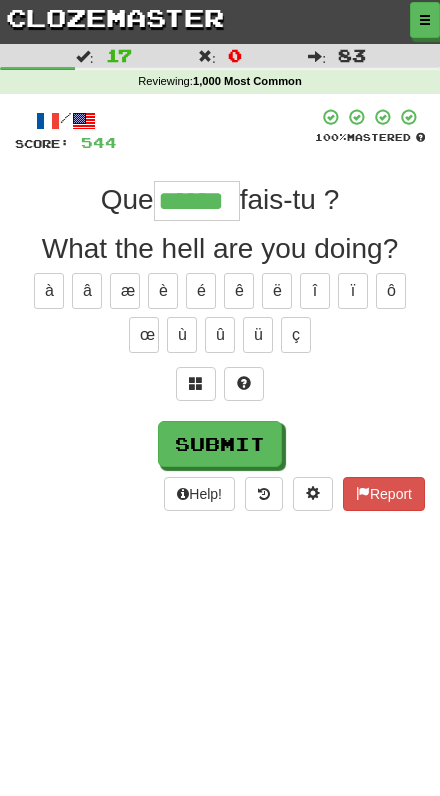 type on "******" 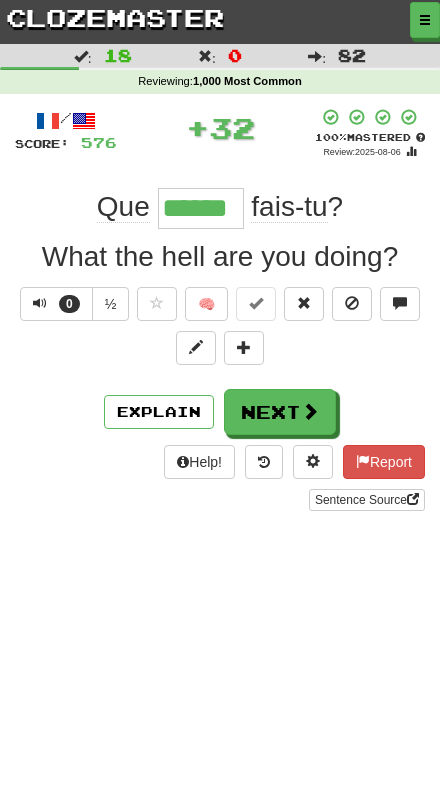 click at bounding box center (310, 411) 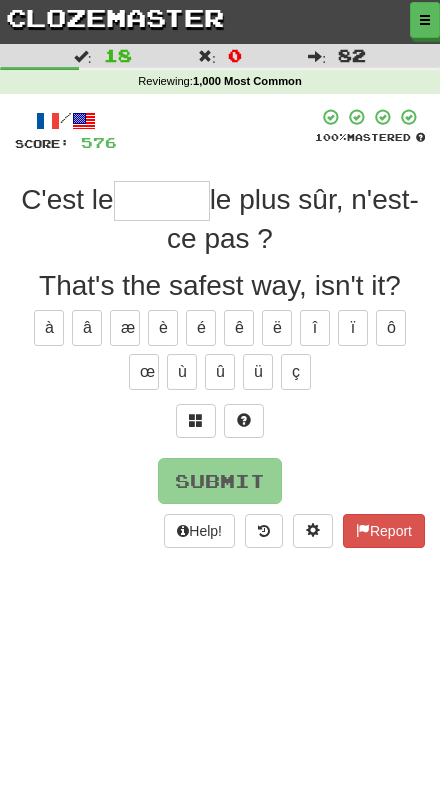 type on "*" 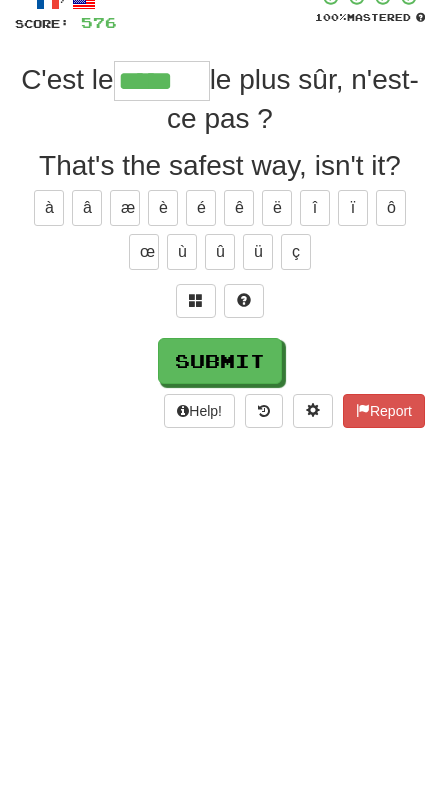 type on "*****" 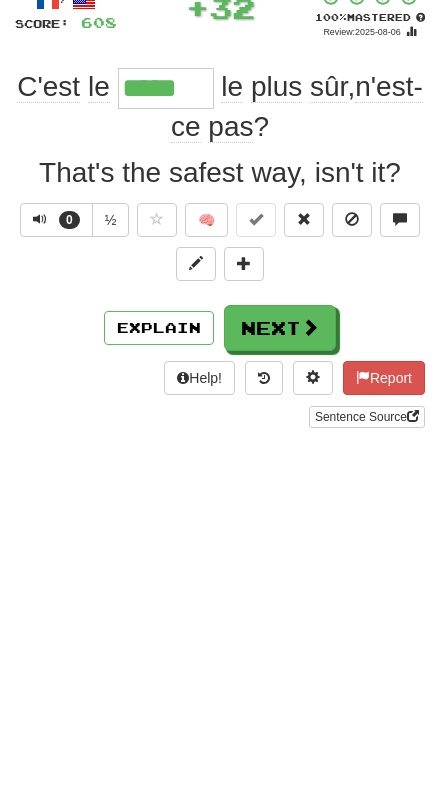 scroll, scrollTop: 120, scrollLeft: 0, axis: vertical 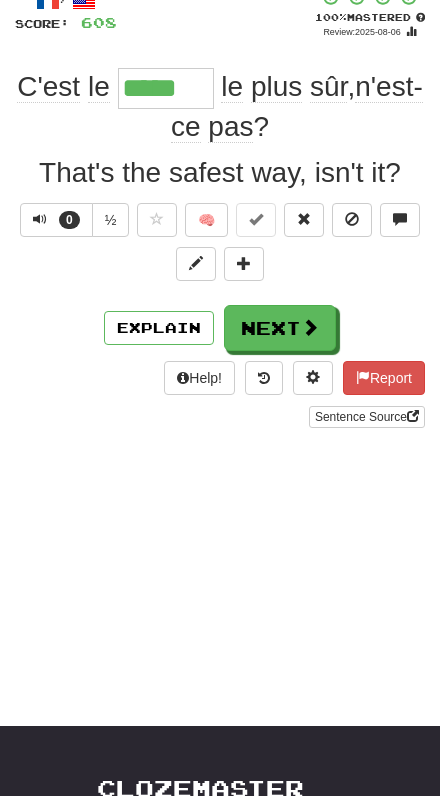 click on "Next" at bounding box center (280, 328) 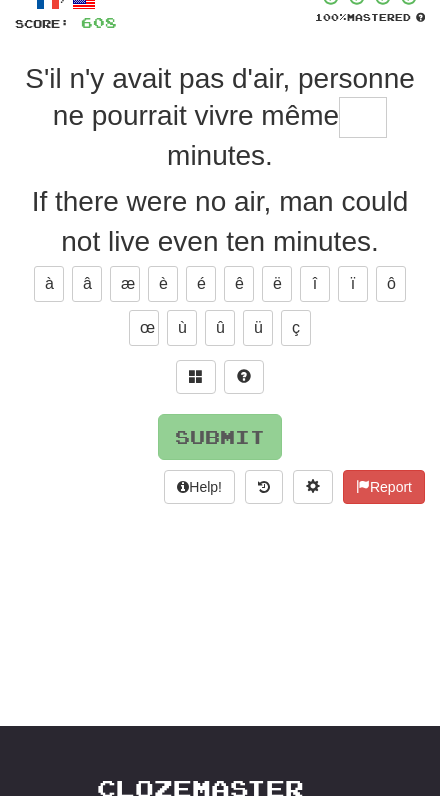 scroll, scrollTop: 0, scrollLeft: 0, axis: both 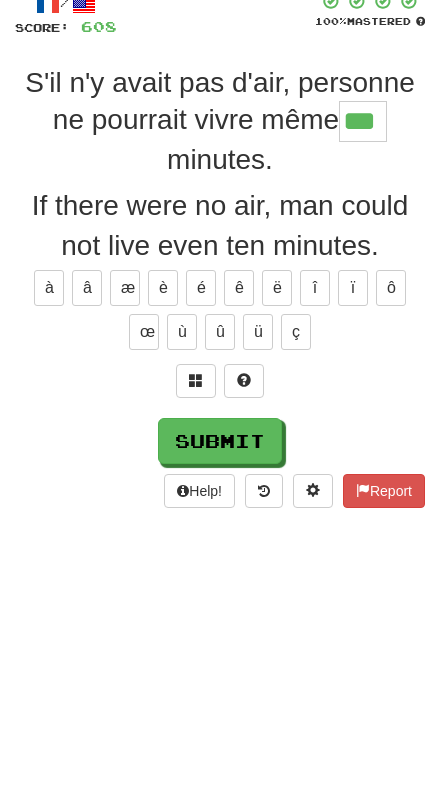 type on "***" 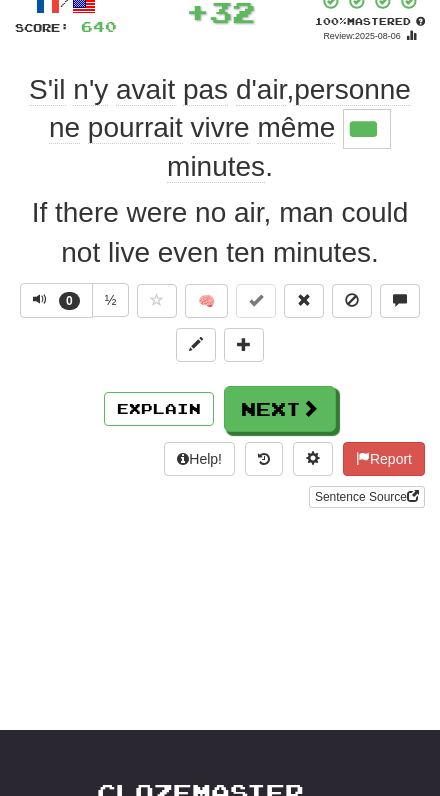 click at bounding box center (310, 408) 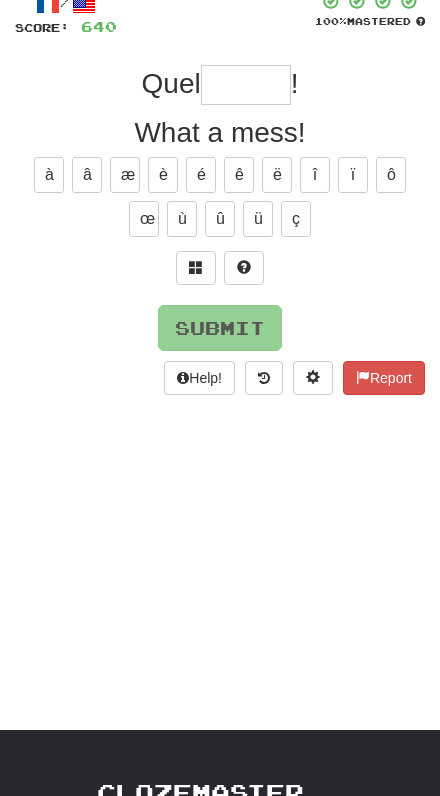 scroll, scrollTop: 0, scrollLeft: 0, axis: both 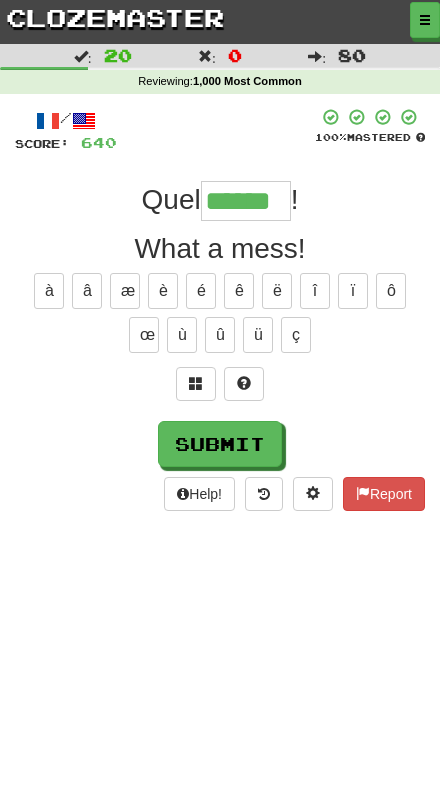 type on "******" 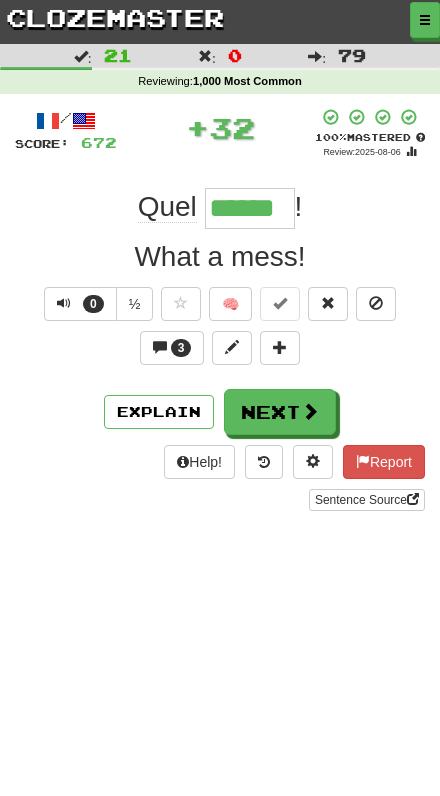 click at bounding box center [310, 411] 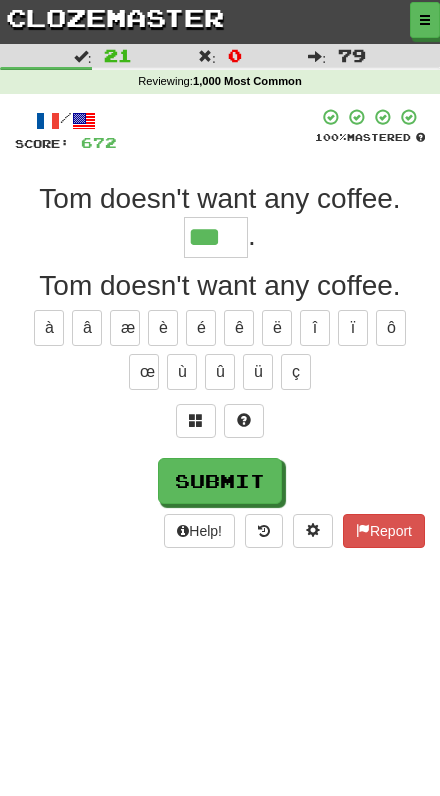 click on "é" at bounding box center [201, 328] 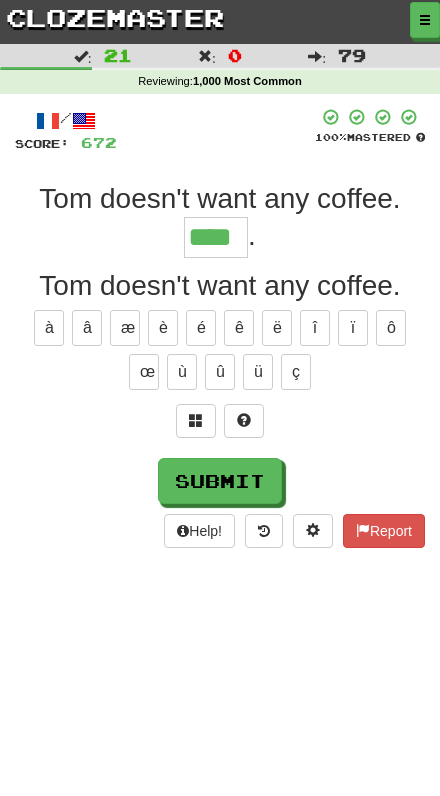 click on "Submit" at bounding box center [220, 481] 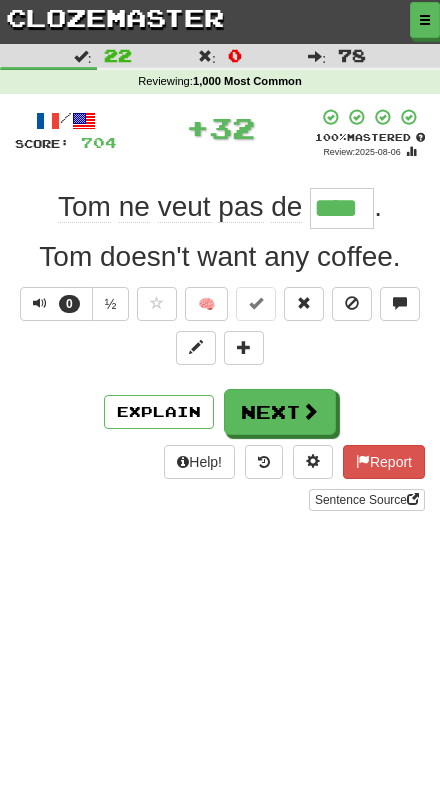 click at bounding box center (310, 411) 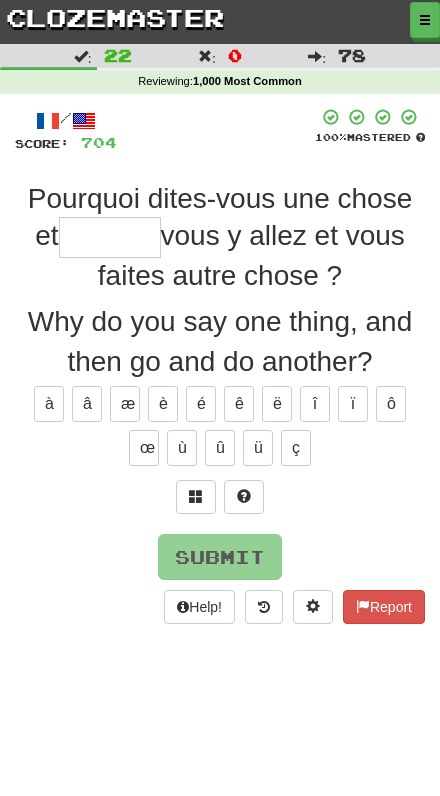 type on "*" 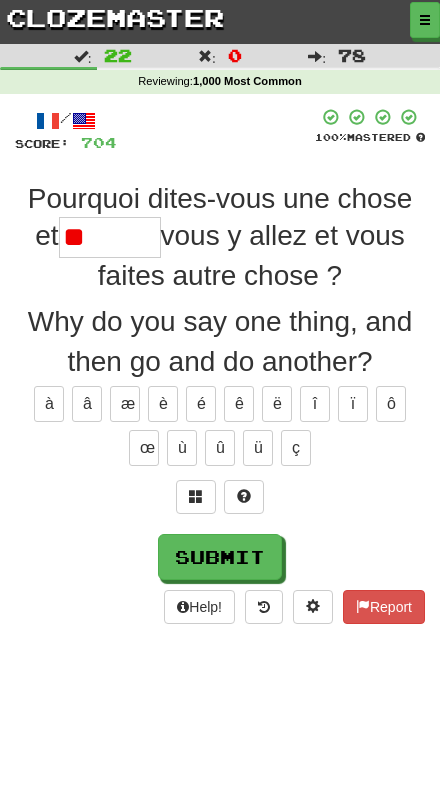 type on "*" 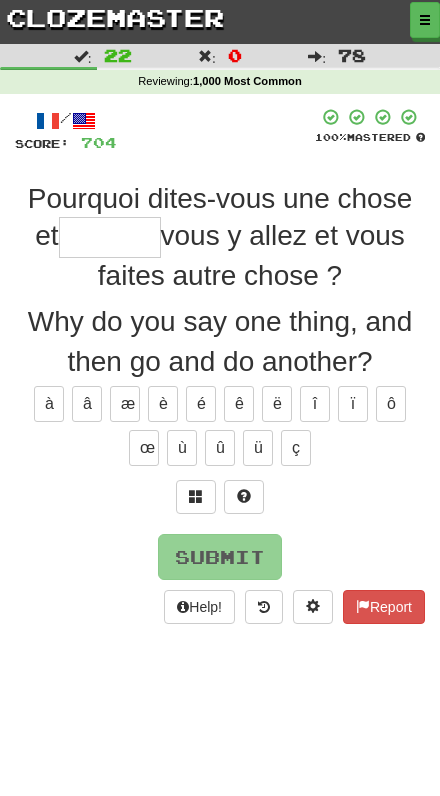 type on "*" 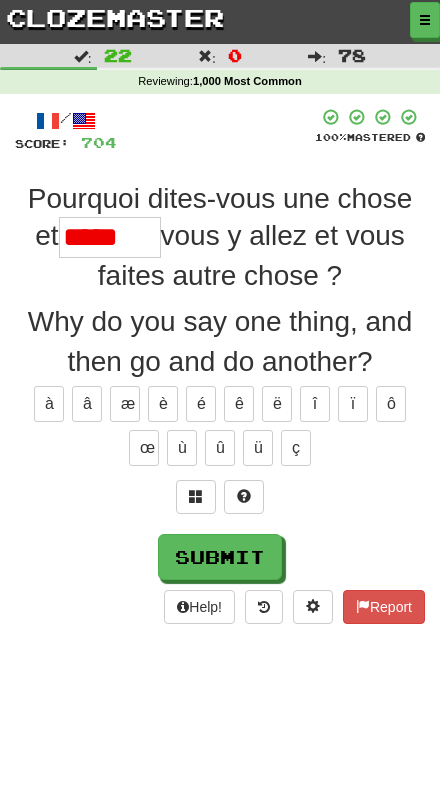 click on "*****" at bounding box center [110, 237] 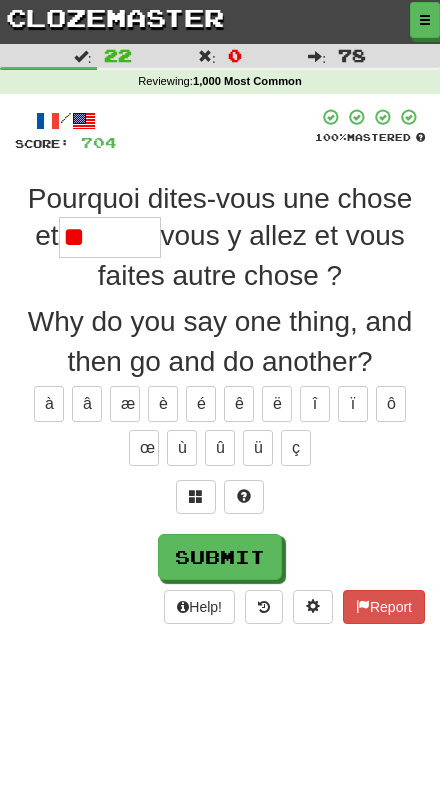 type on "*" 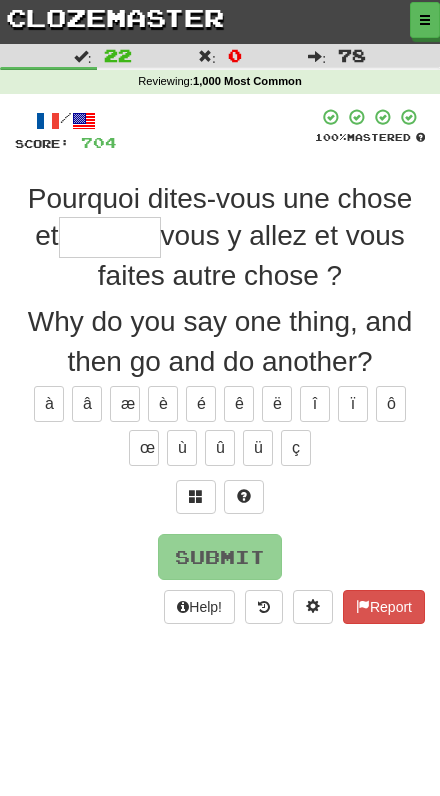click on "à â æ è é ê ë î ï ô œ ù û ü ç" at bounding box center (220, 426) 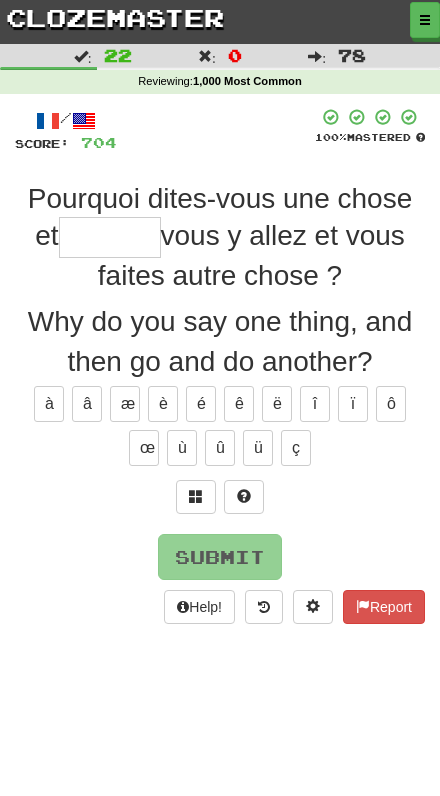 click at bounding box center (196, 496) 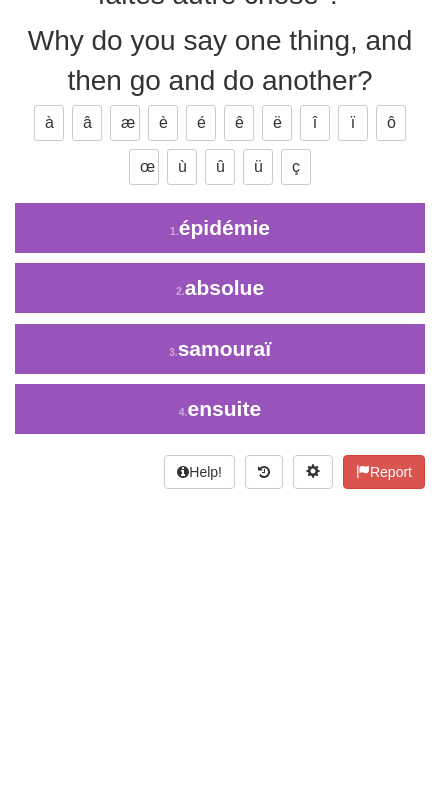 type on "*******" 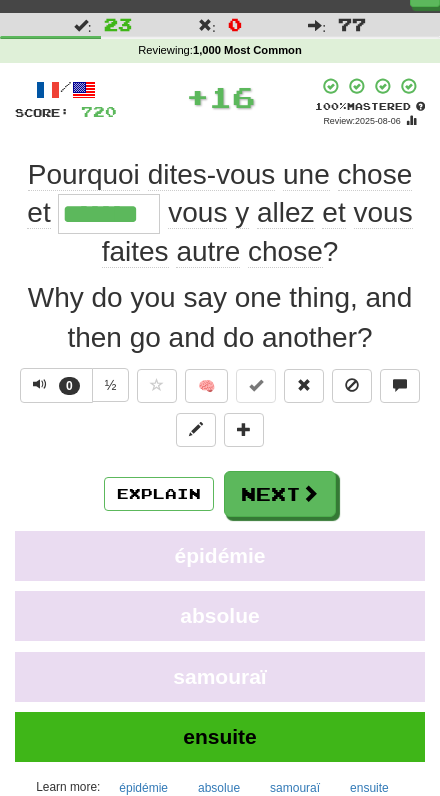 scroll, scrollTop: 0, scrollLeft: 0, axis: both 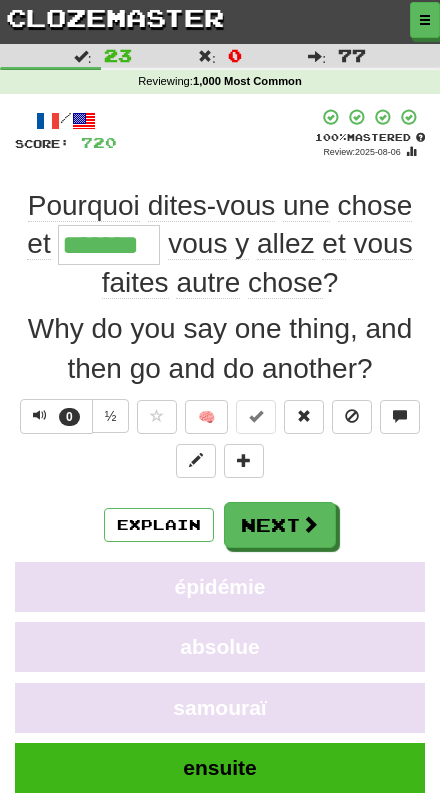 click at bounding box center [196, 460] 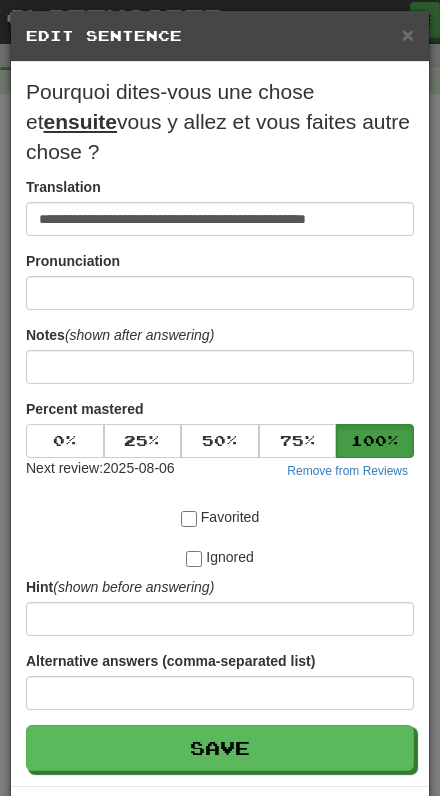 click on "50 %" at bounding box center [220, 441] 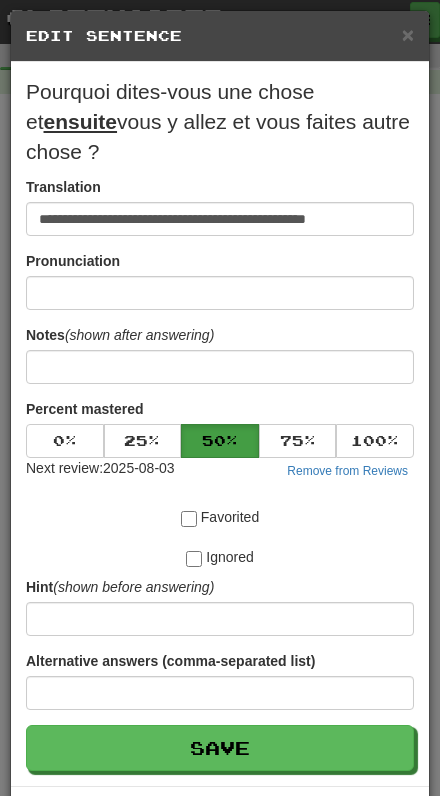 click on "Save" at bounding box center (220, 748) 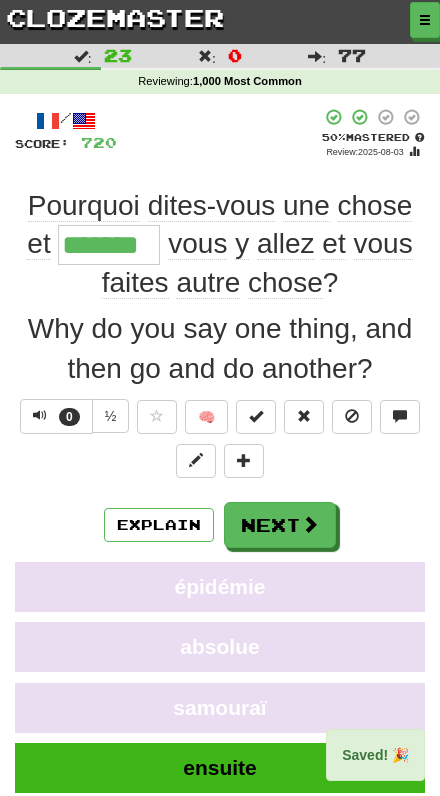 click on "Next" at bounding box center (280, 525) 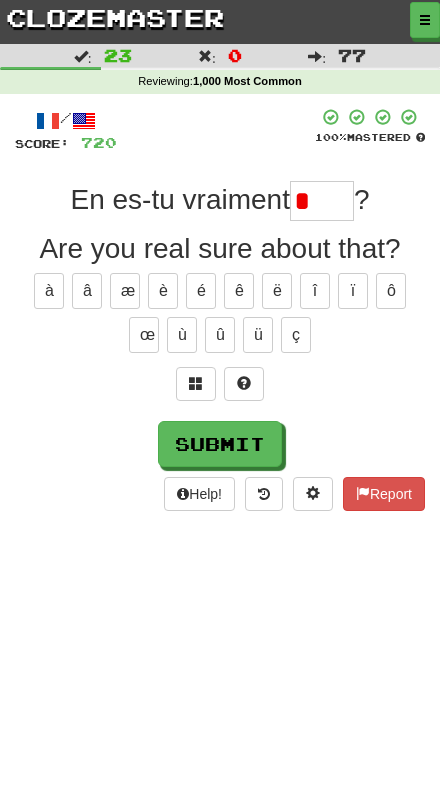 click on "é" at bounding box center (201, 291) 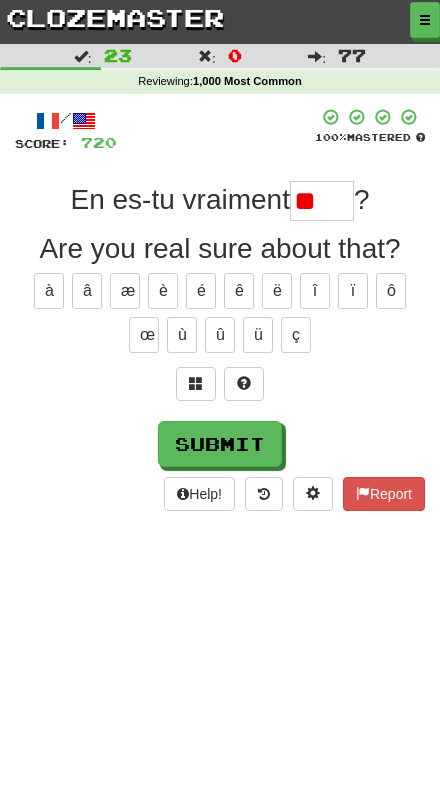 type on "*" 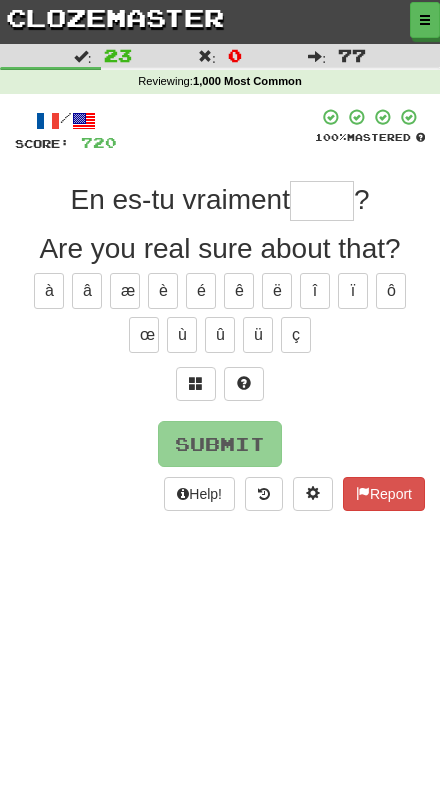 type on "*" 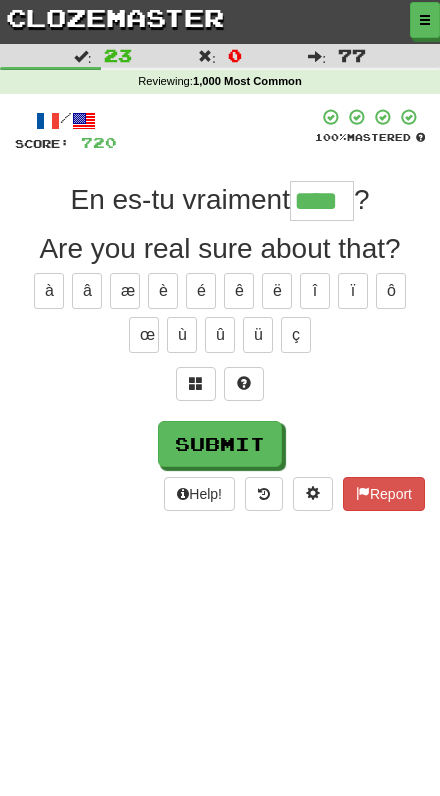 type on "****" 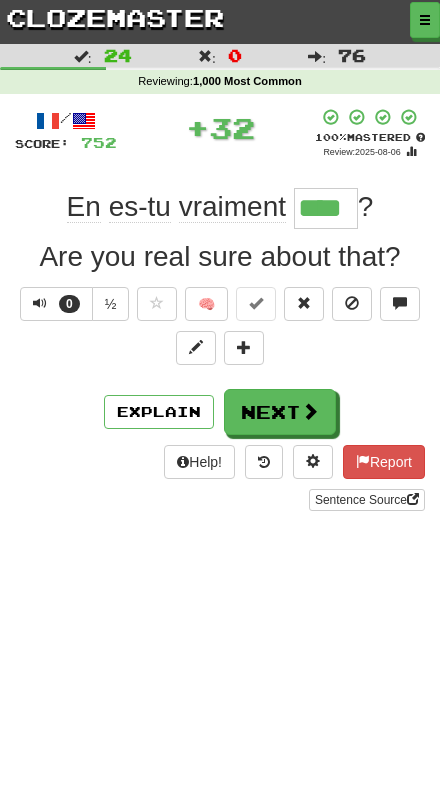 click on "Next" at bounding box center [280, 412] 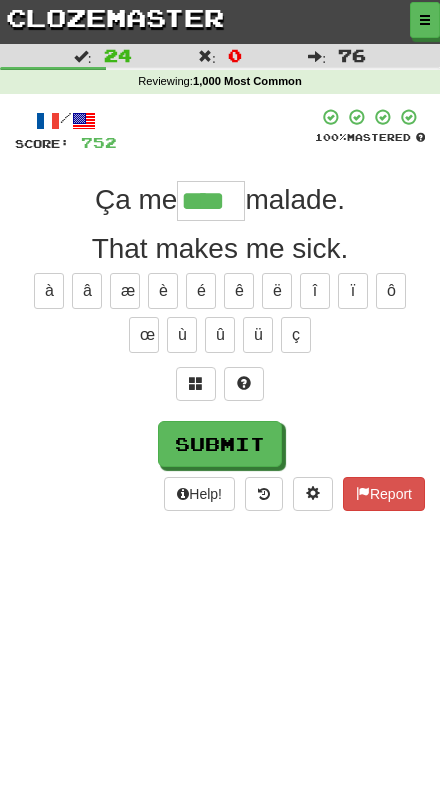type on "****" 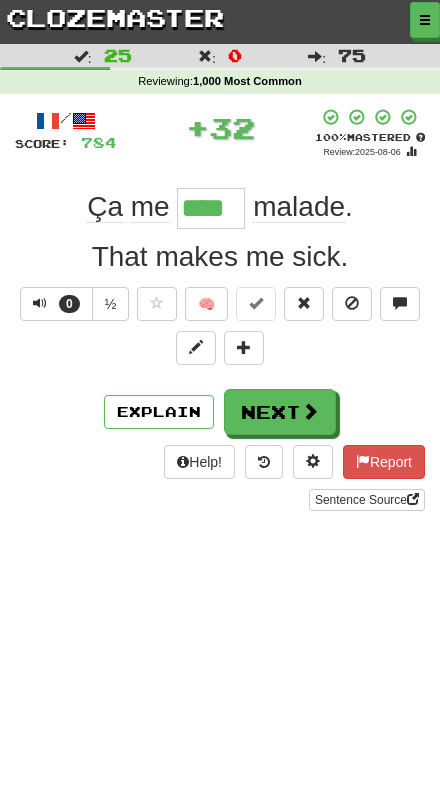click on "Next" at bounding box center (280, 412) 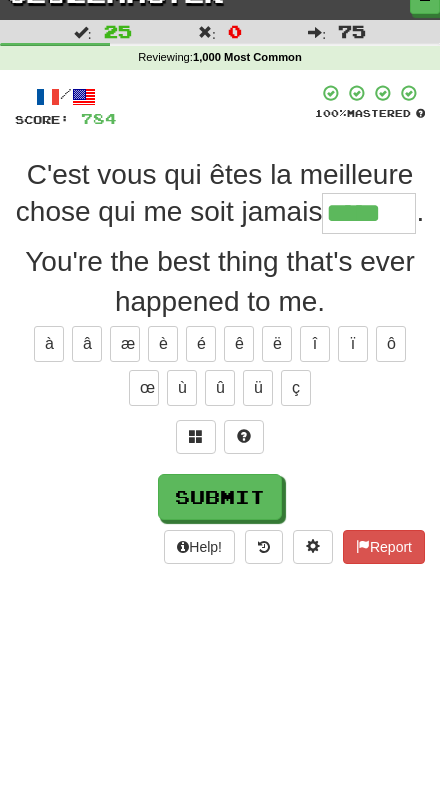click on "é" at bounding box center [201, 368] 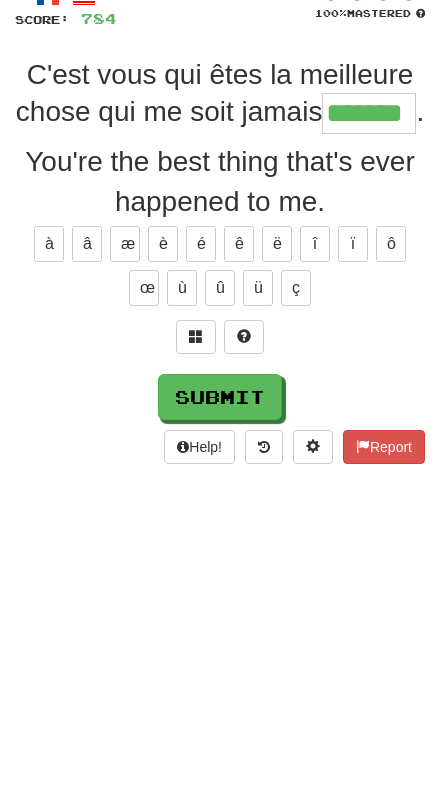 type on "*******" 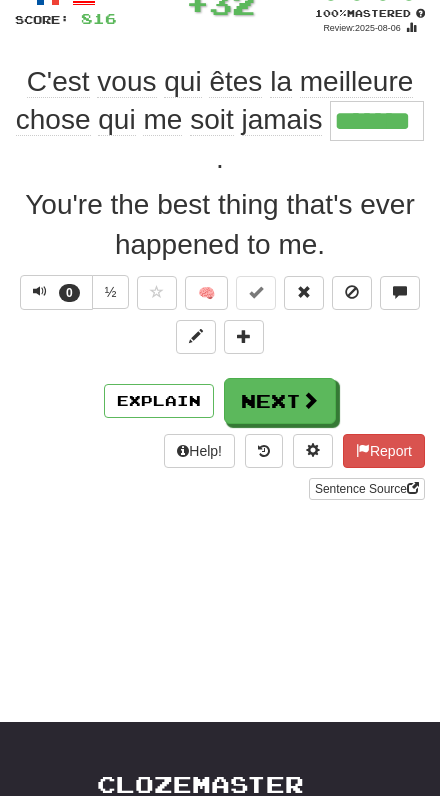 click on "Next" at bounding box center [280, 401] 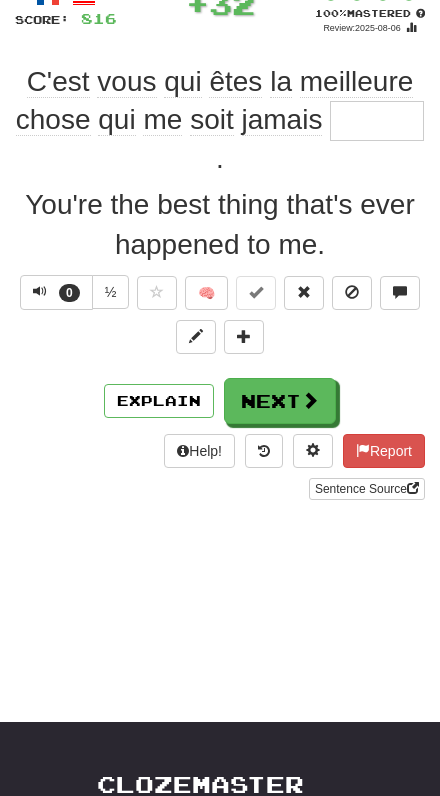 scroll, scrollTop: 0, scrollLeft: 0, axis: both 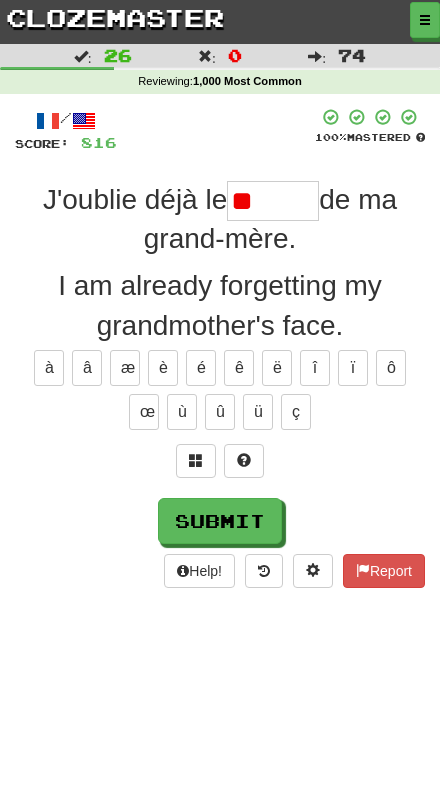 type on "*" 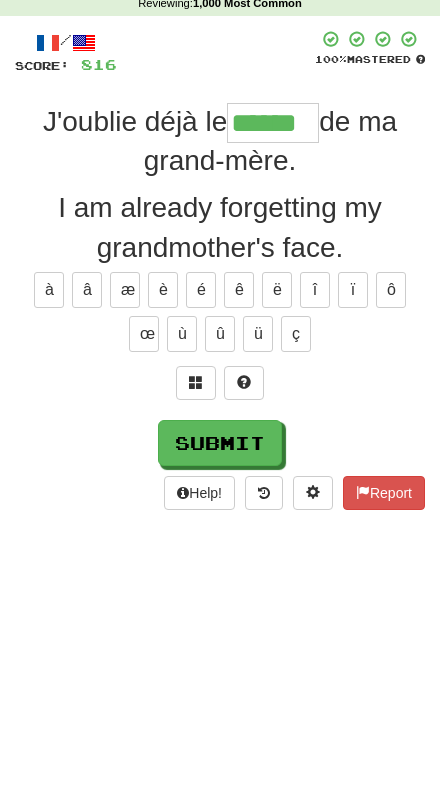 type on "******" 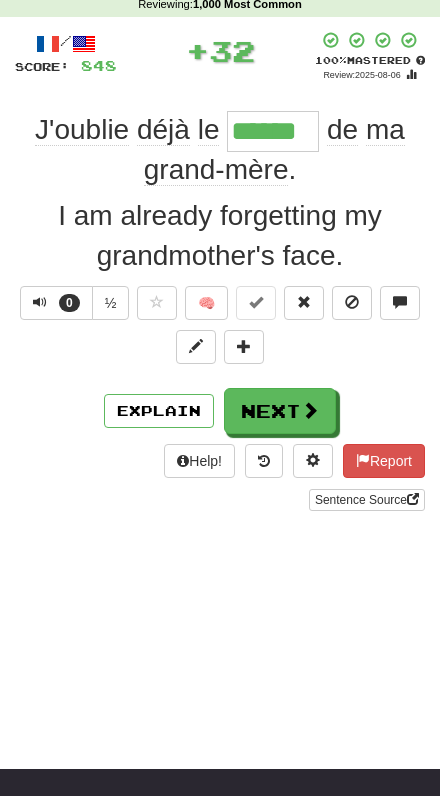 scroll, scrollTop: 78, scrollLeft: 0, axis: vertical 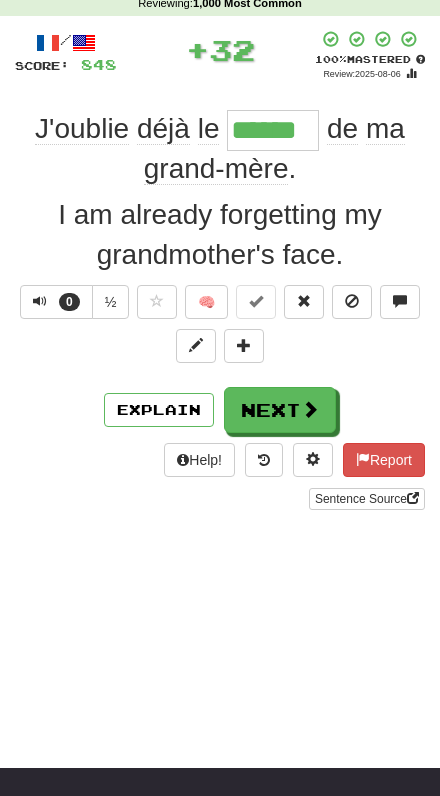 click at bounding box center [310, 409] 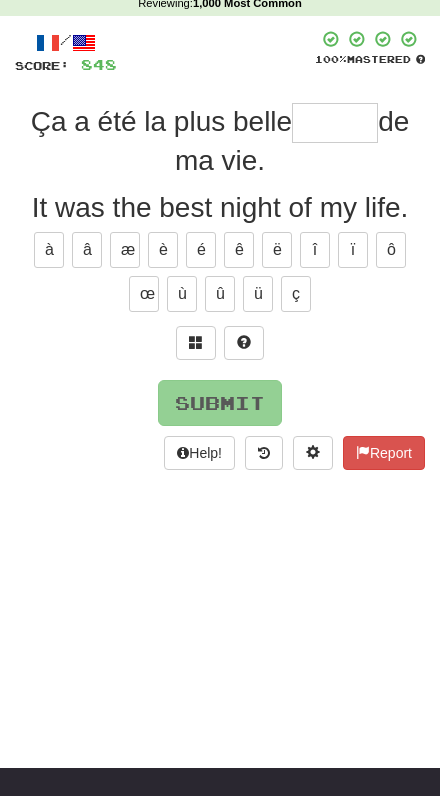 scroll, scrollTop: 0, scrollLeft: 0, axis: both 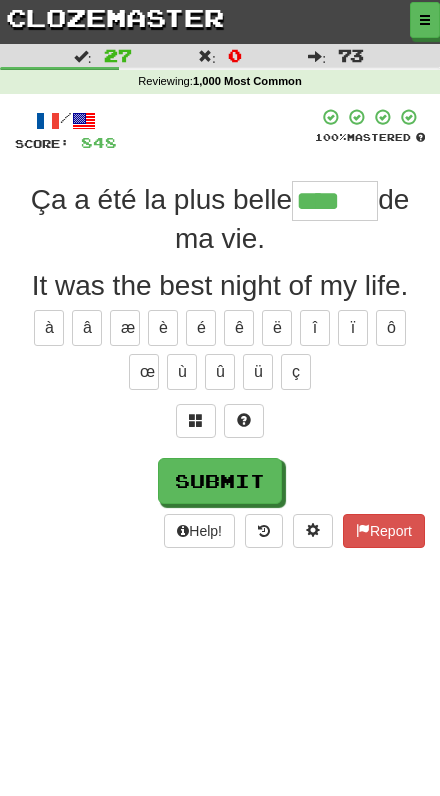 click on "é" at bounding box center [201, 328] 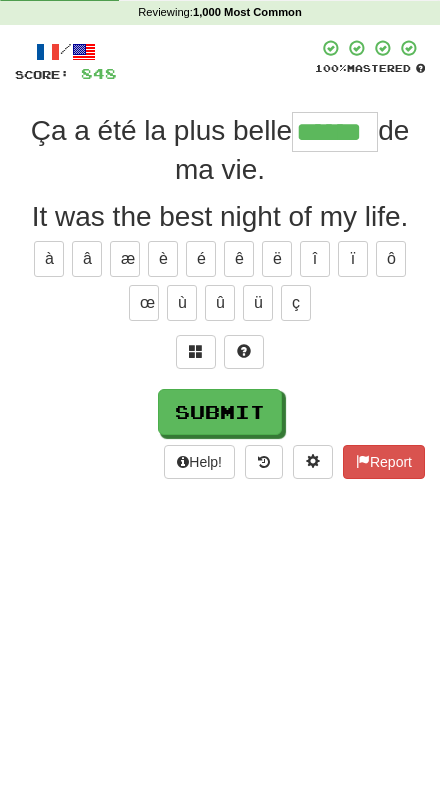 type on "******" 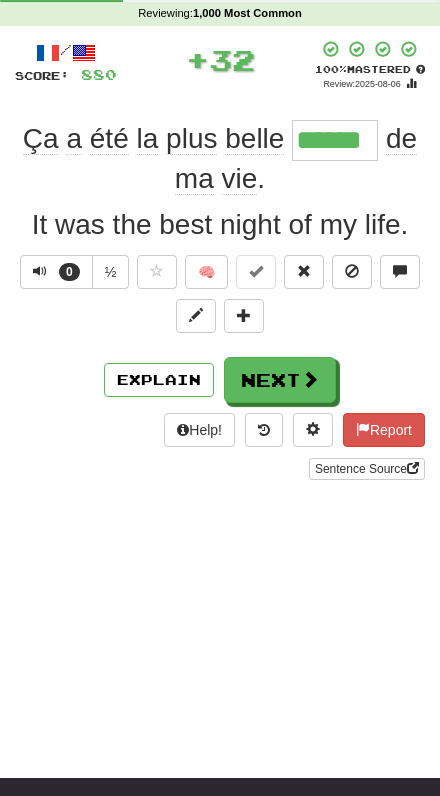scroll, scrollTop: 69, scrollLeft: 0, axis: vertical 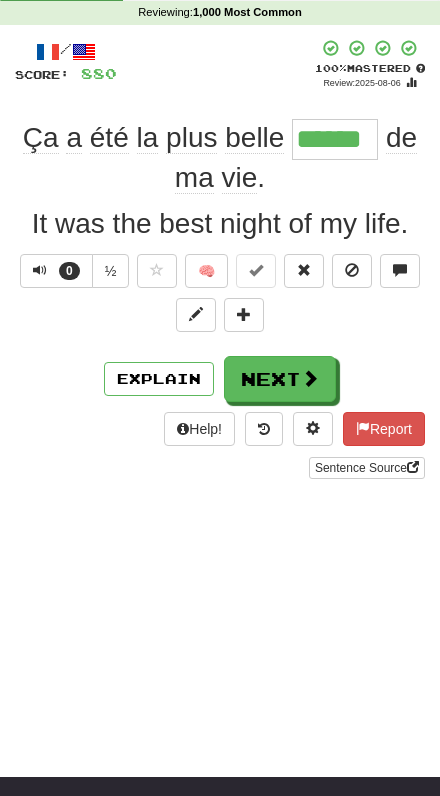 click on "Next" at bounding box center (280, 379) 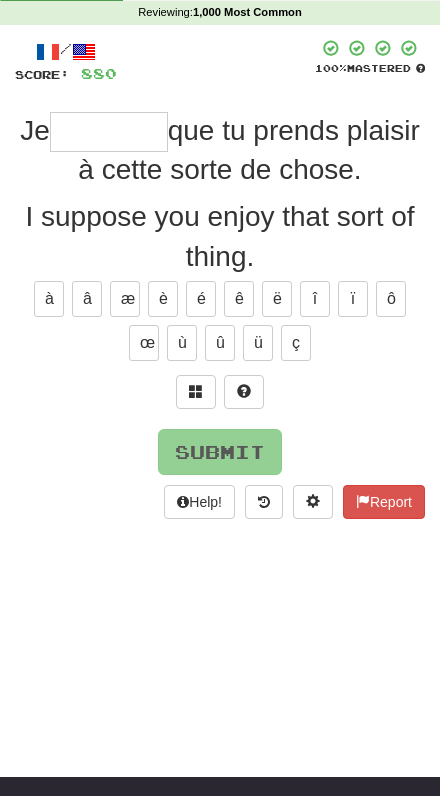 scroll, scrollTop: 0, scrollLeft: 0, axis: both 